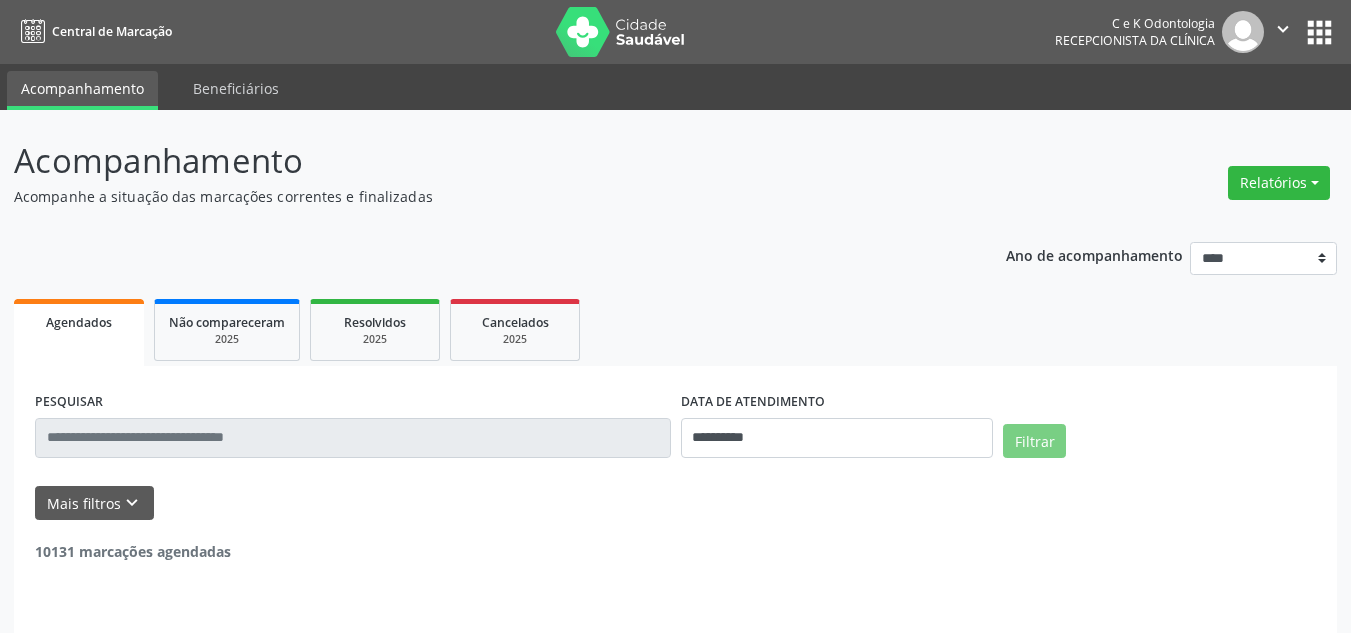 scroll, scrollTop: 0, scrollLeft: 0, axis: both 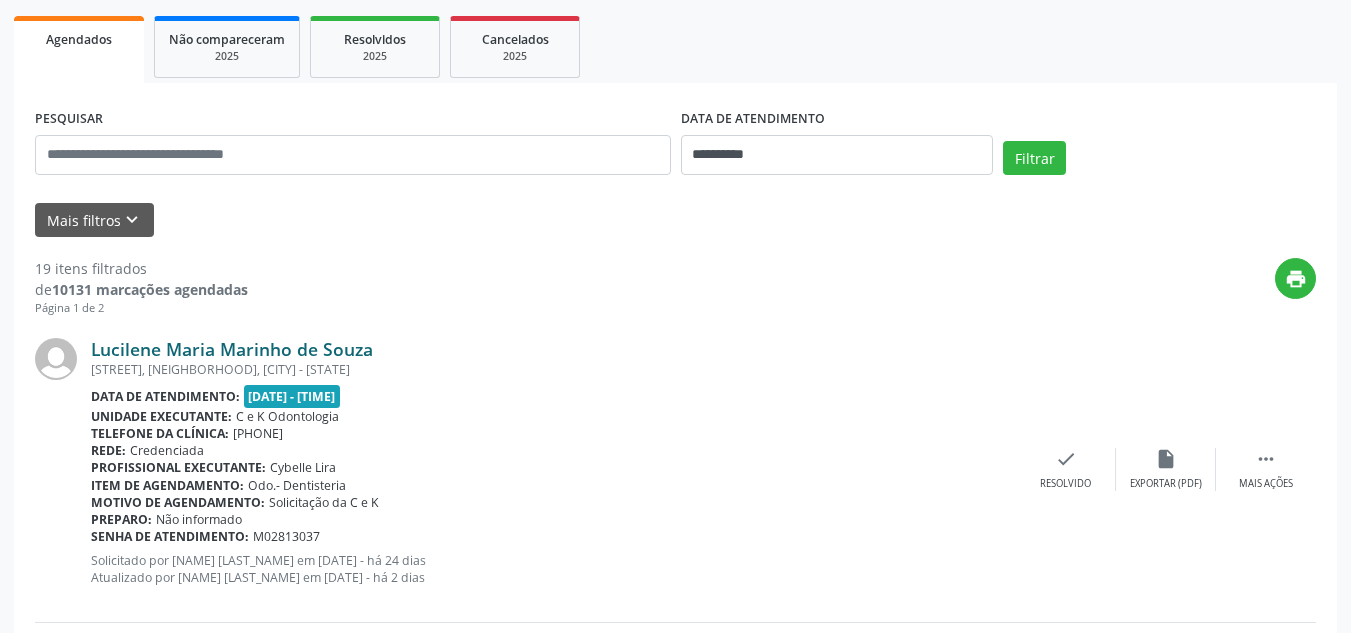 click on "Lucilene Maria Marinho de Souza" at bounding box center (232, 349) 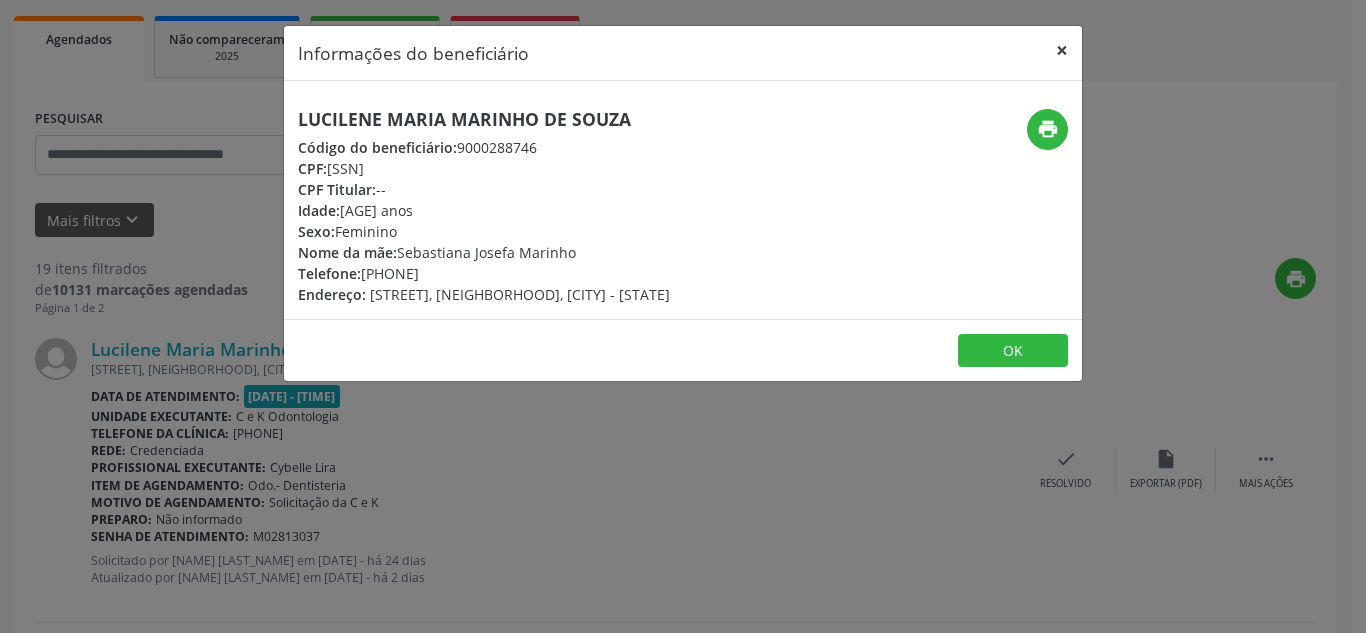 click on "×" at bounding box center (1062, 50) 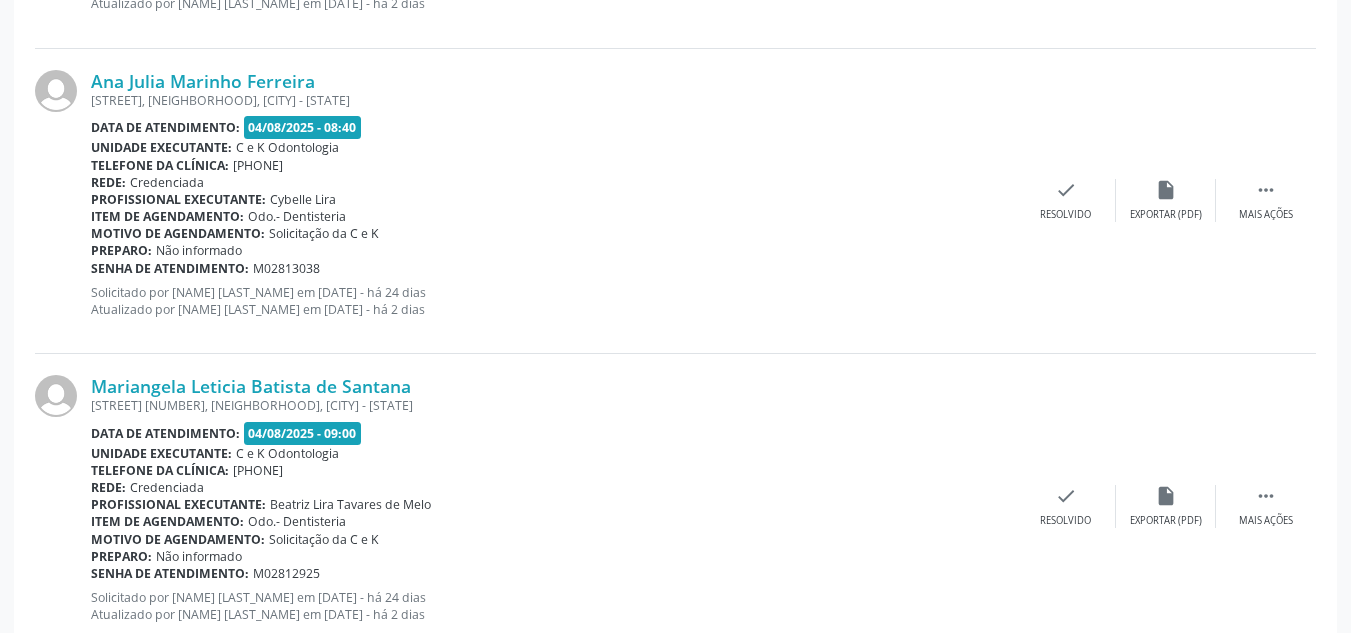 scroll, scrollTop: 831, scrollLeft: 0, axis: vertical 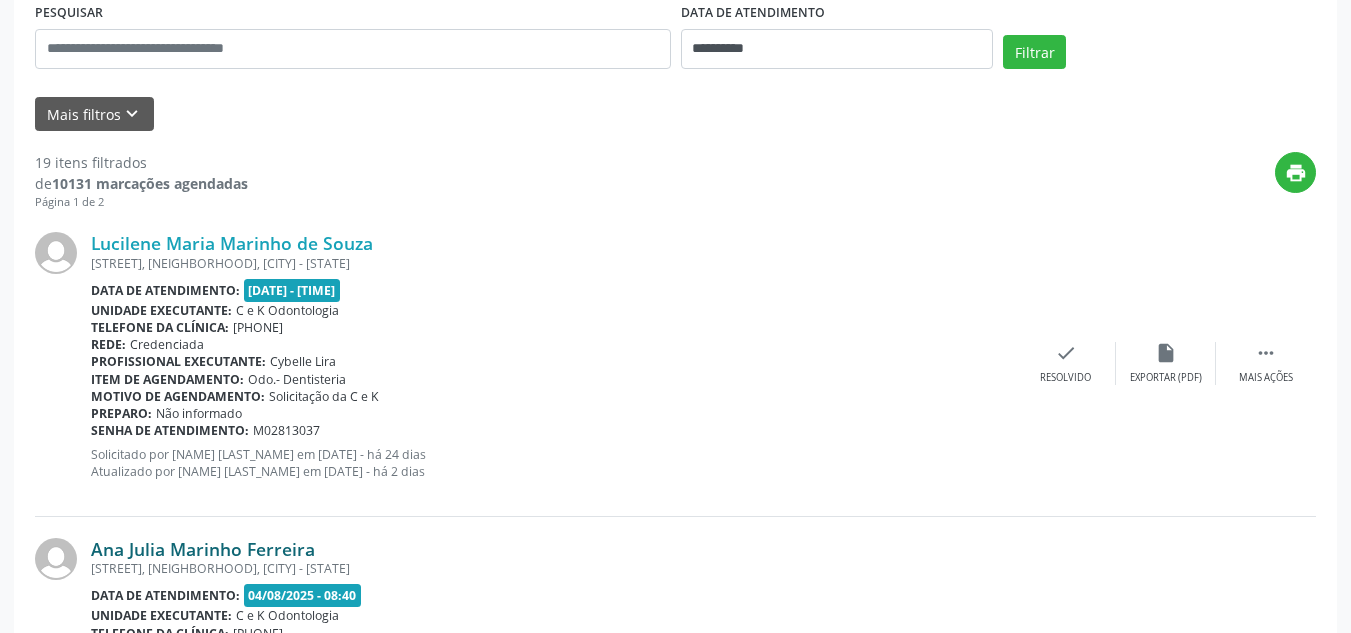 click on "Ana Julia Marinho Ferreira" at bounding box center (203, 549) 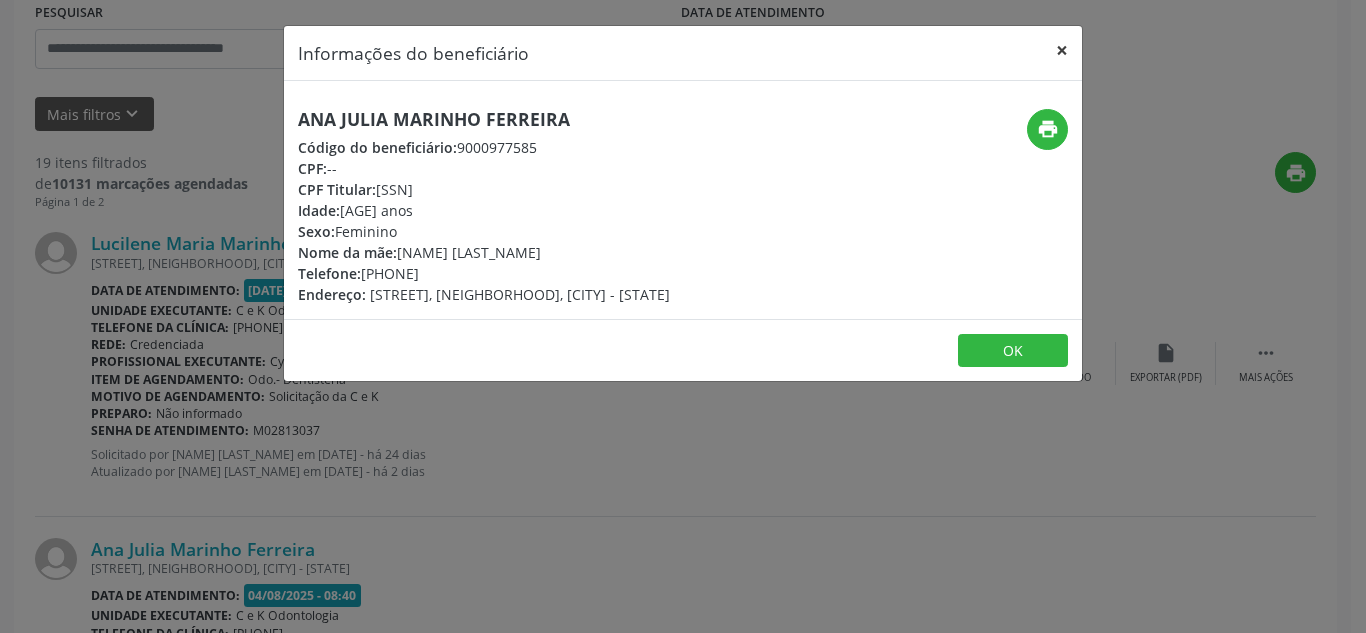 click on "×" at bounding box center [1062, 50] 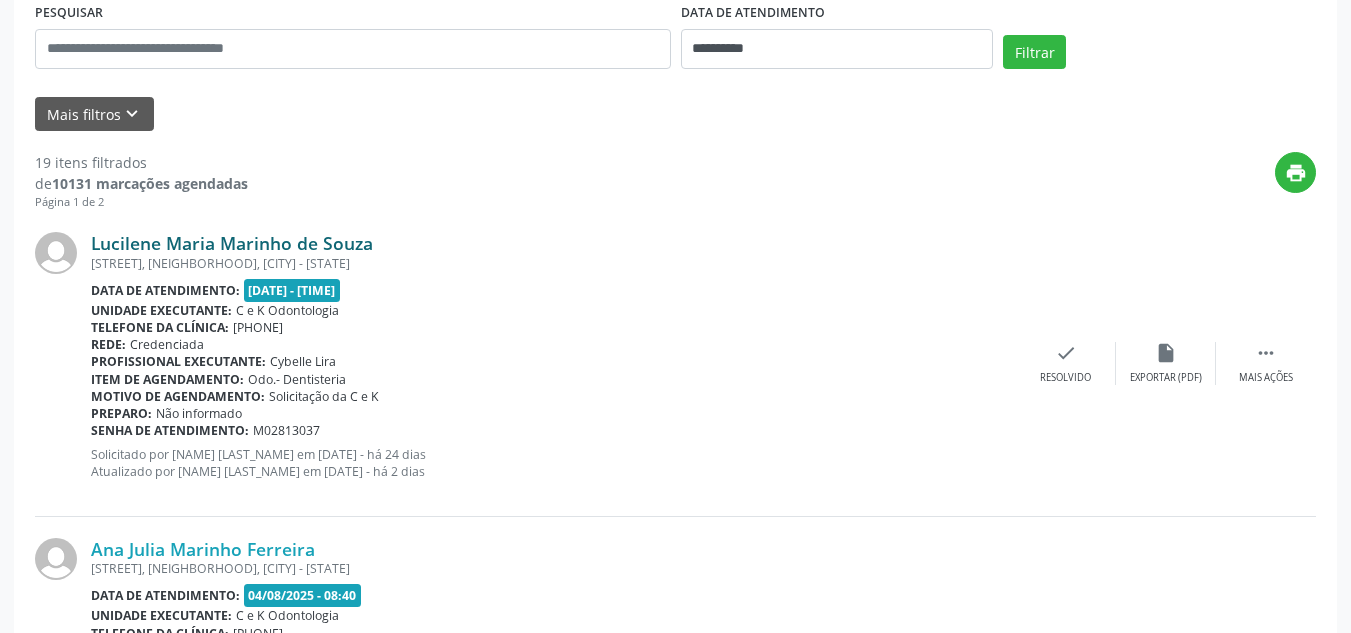 click on "Lucilene Maria Marinho de Souza" at bounding box center [232, 243] 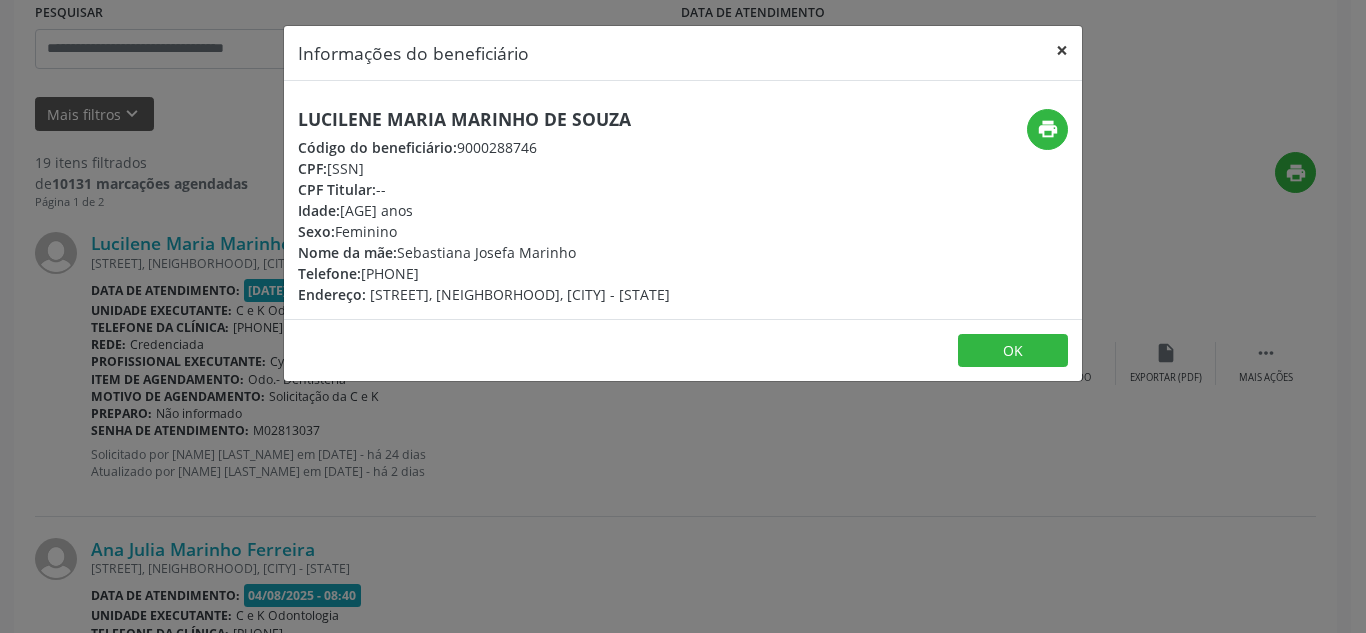click on "×" at bounding box center [1062, 50] 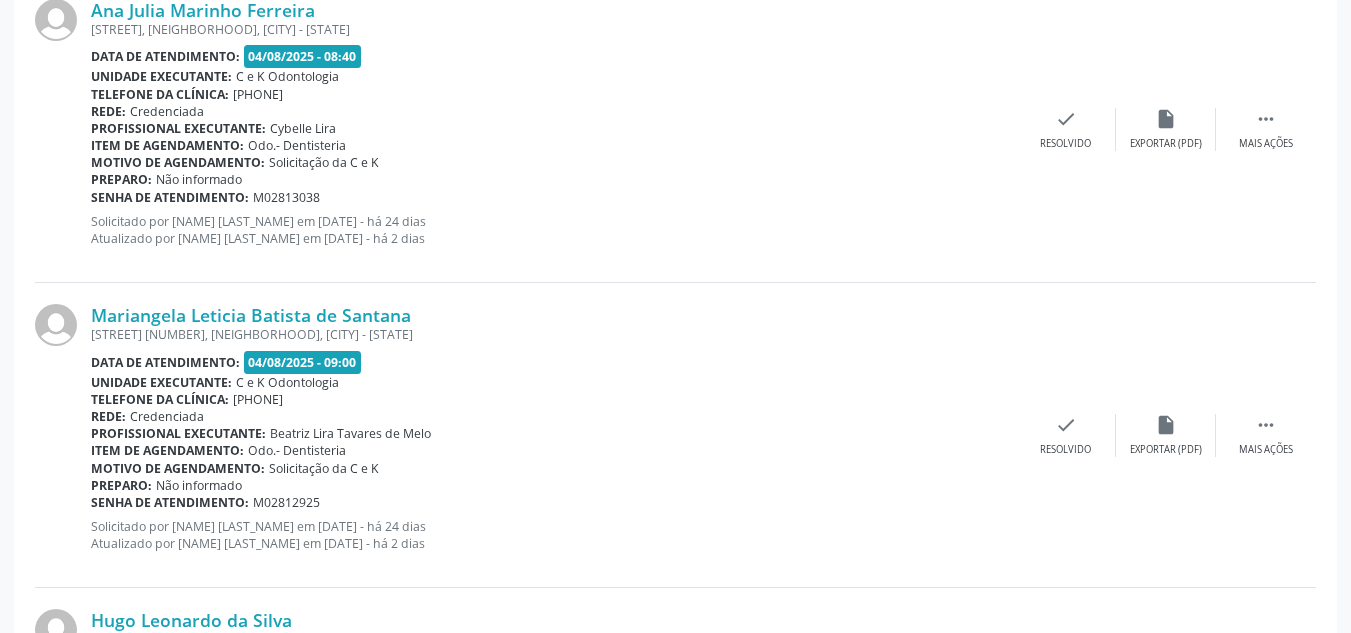 scroll, scrollTop: 946, scrollLeft: 0, axis: vertical 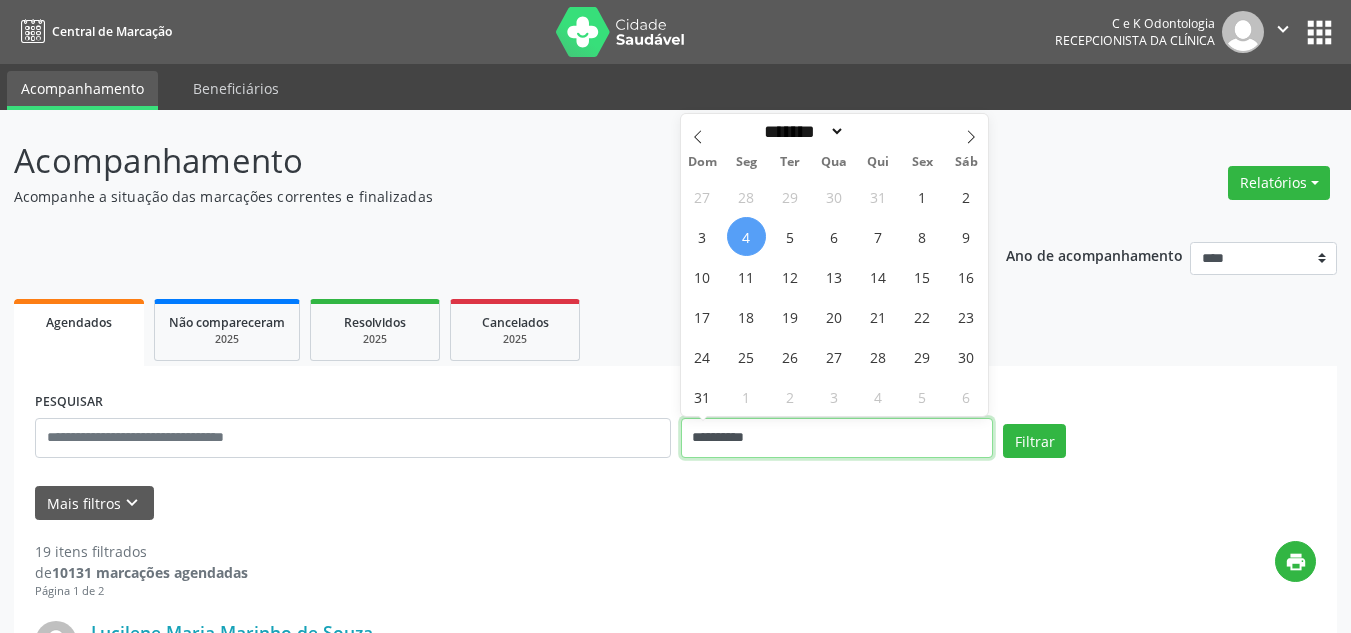 click on "**********" at bounding box center [837, 438] 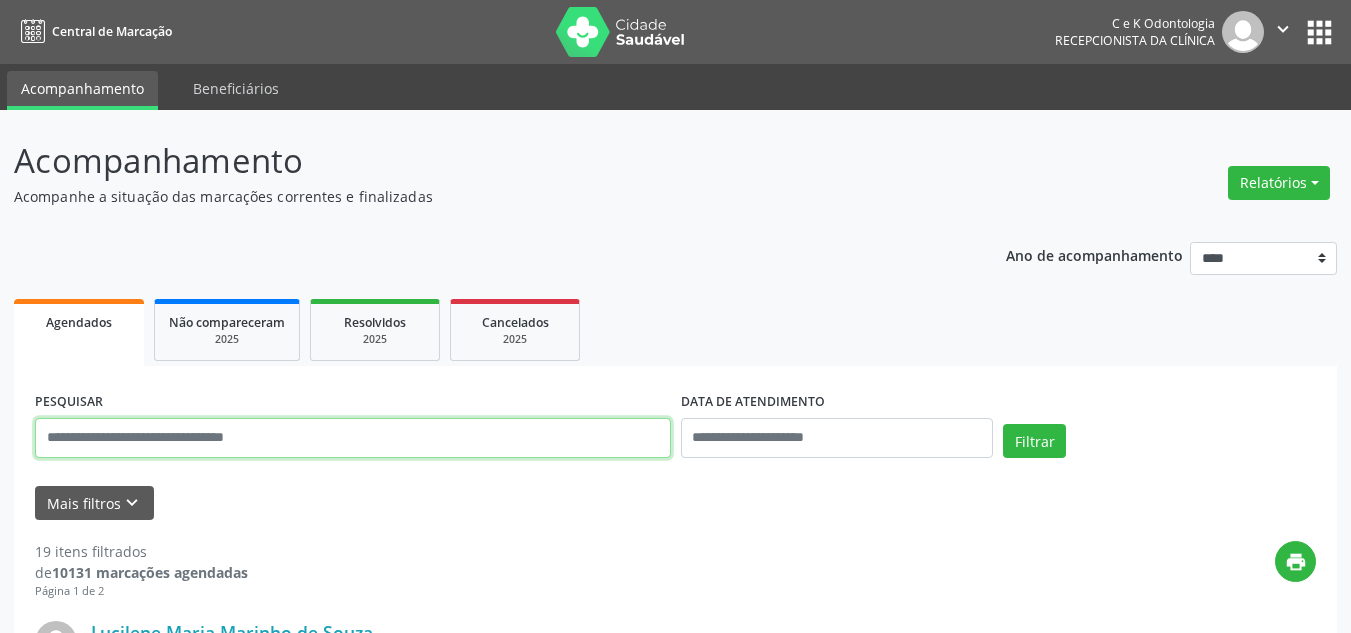 click at bounding box center [353, 438] 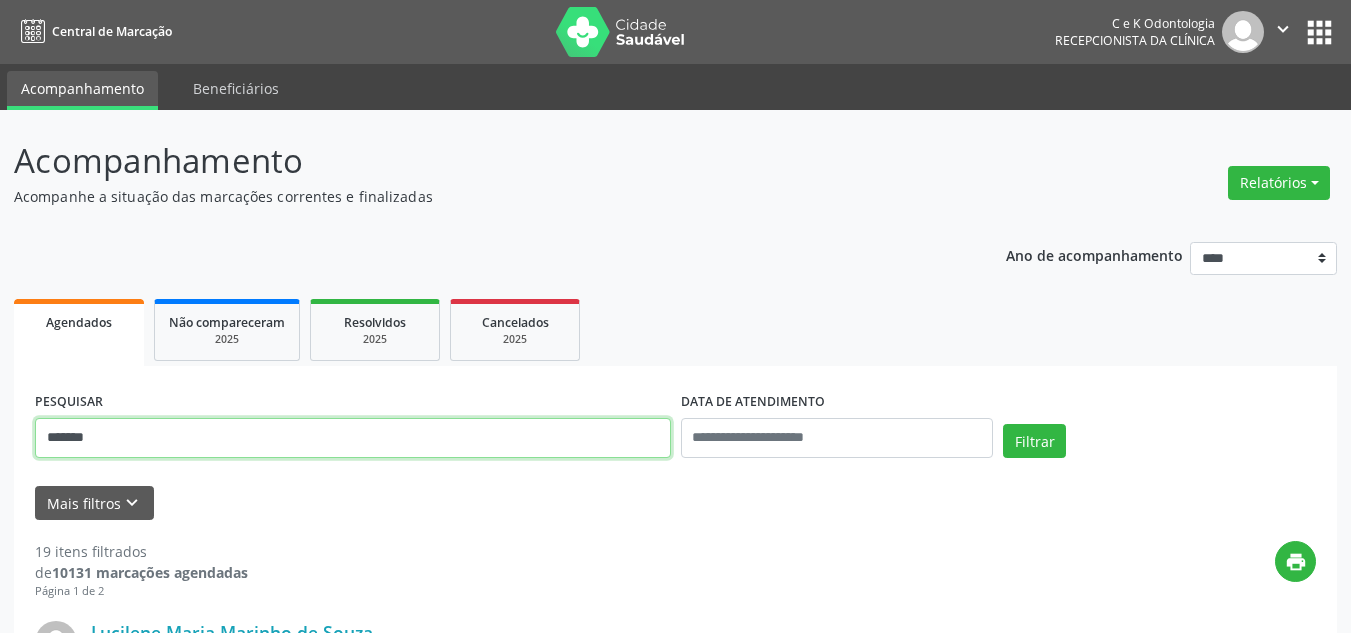 click on "*******" at bounding box center (353, 438) 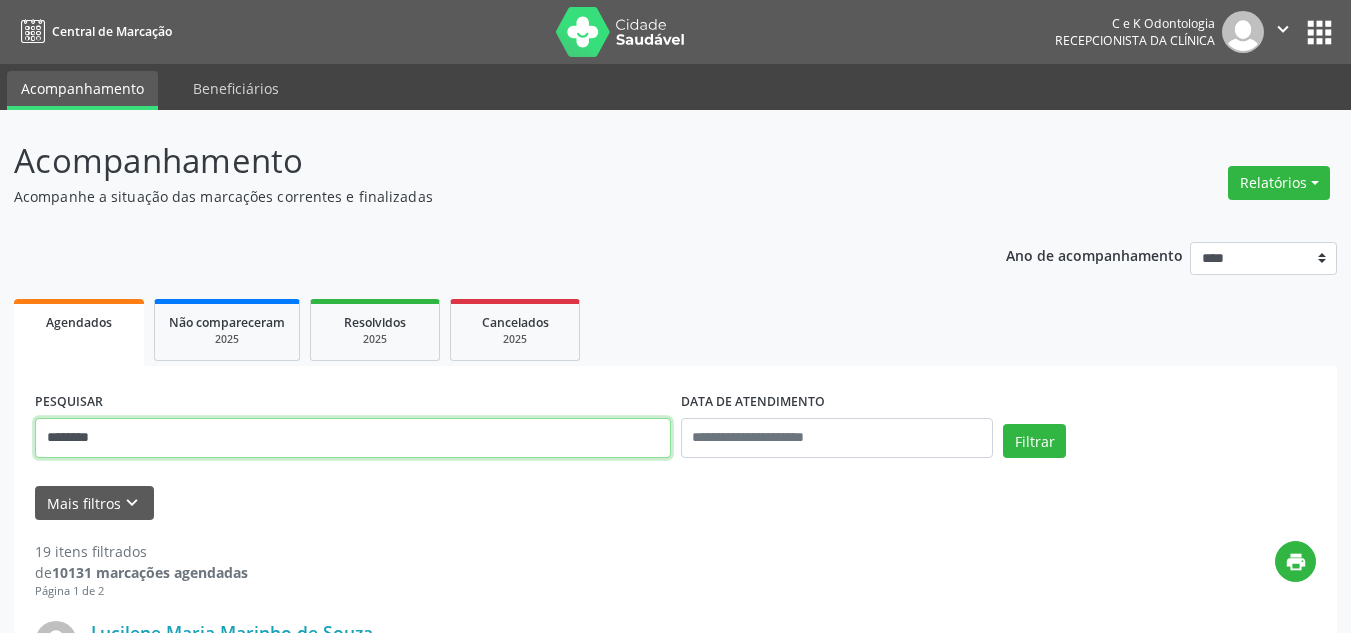 click on "********" at bounding box center [353, 438] 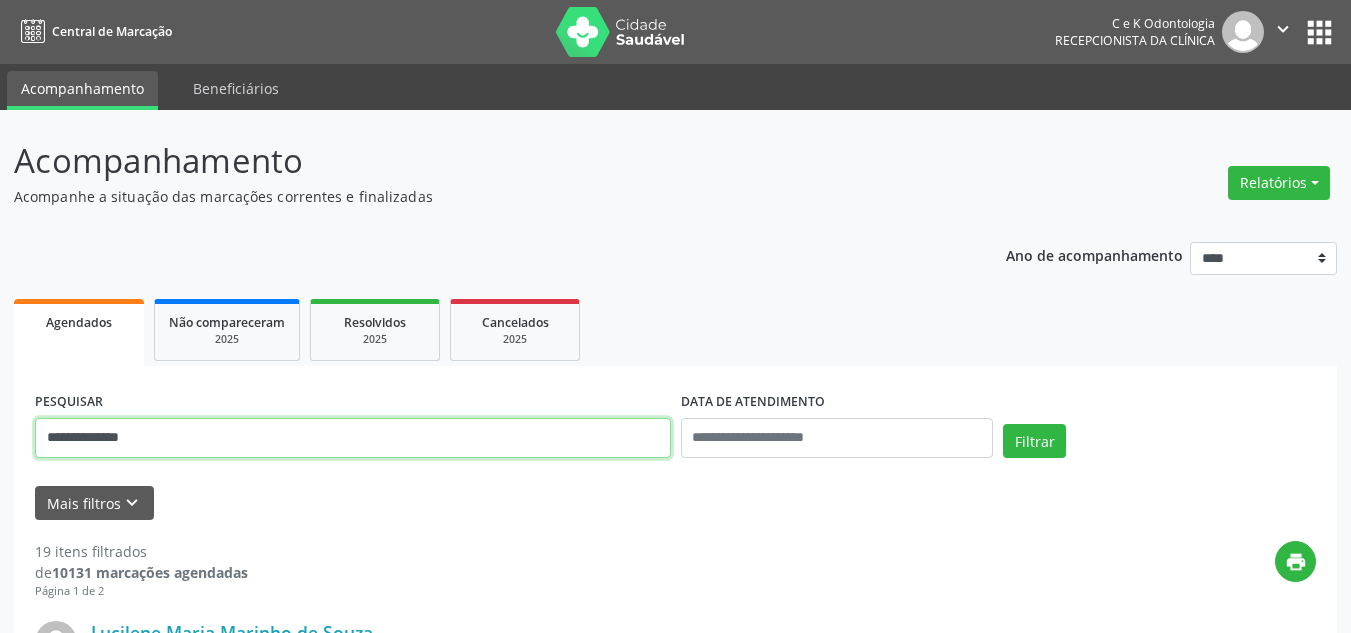 type on "**********" 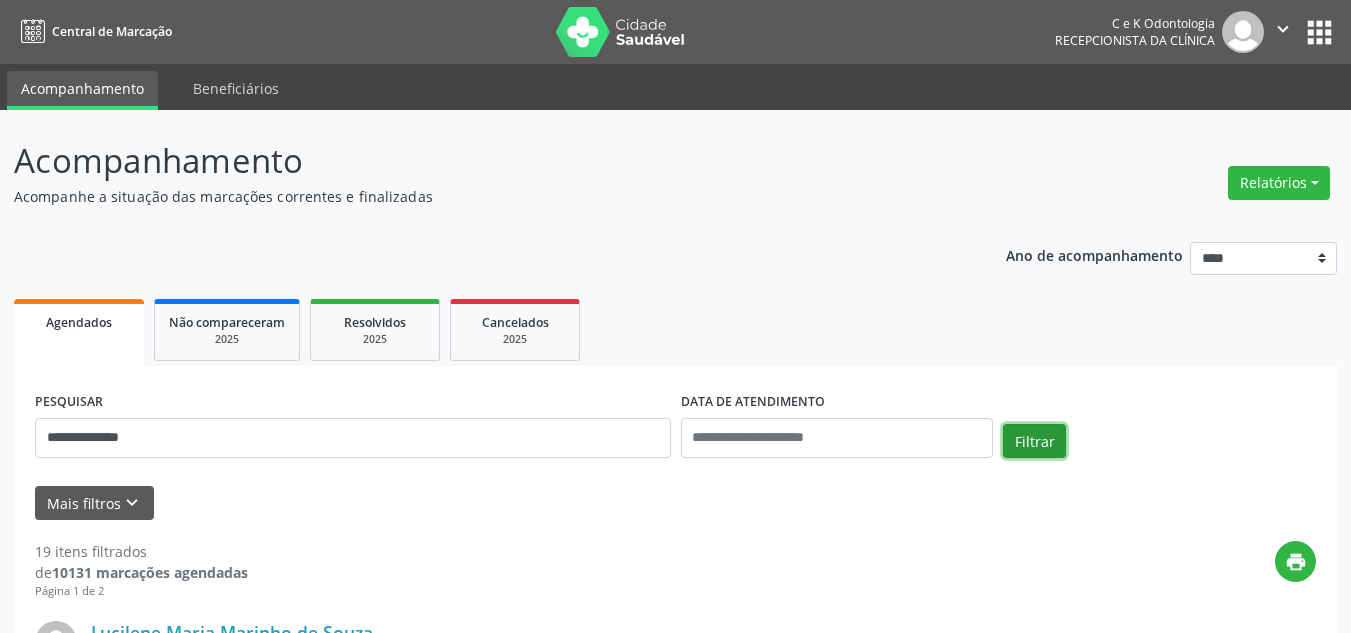 click on "Filtrar" at bounding box center [1034, 441] 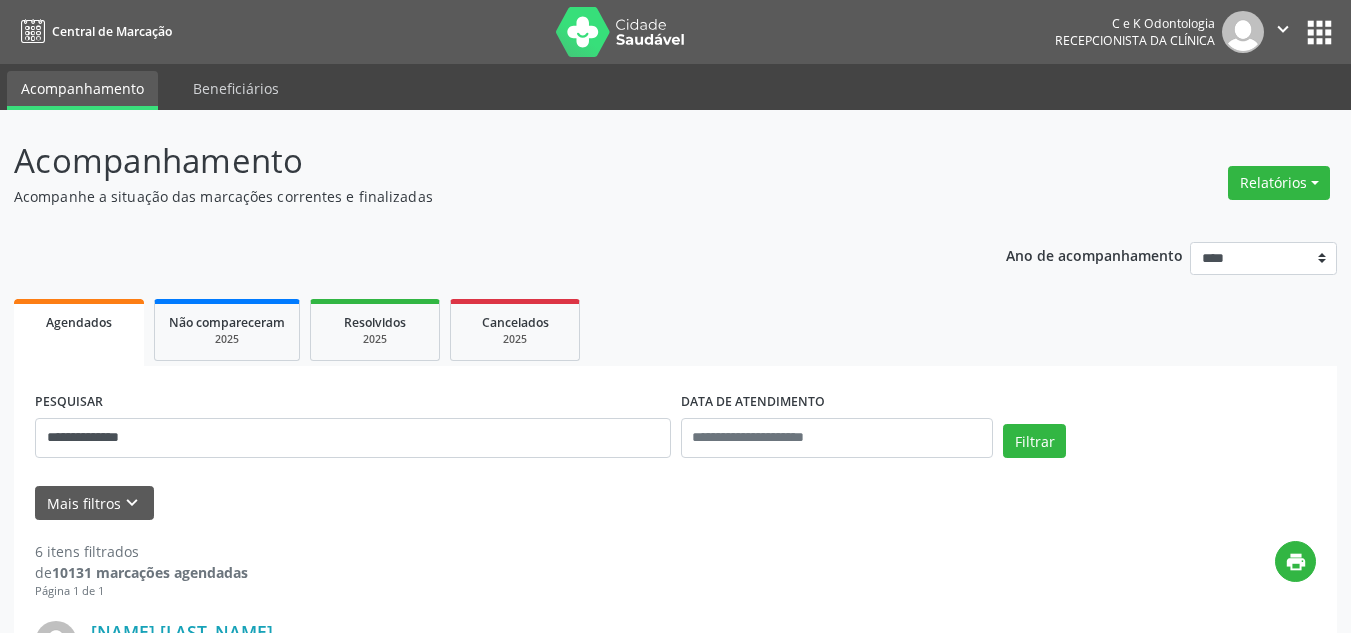 scroll, scrollTop: 1816, scrollLeft: 0, axis: vertical 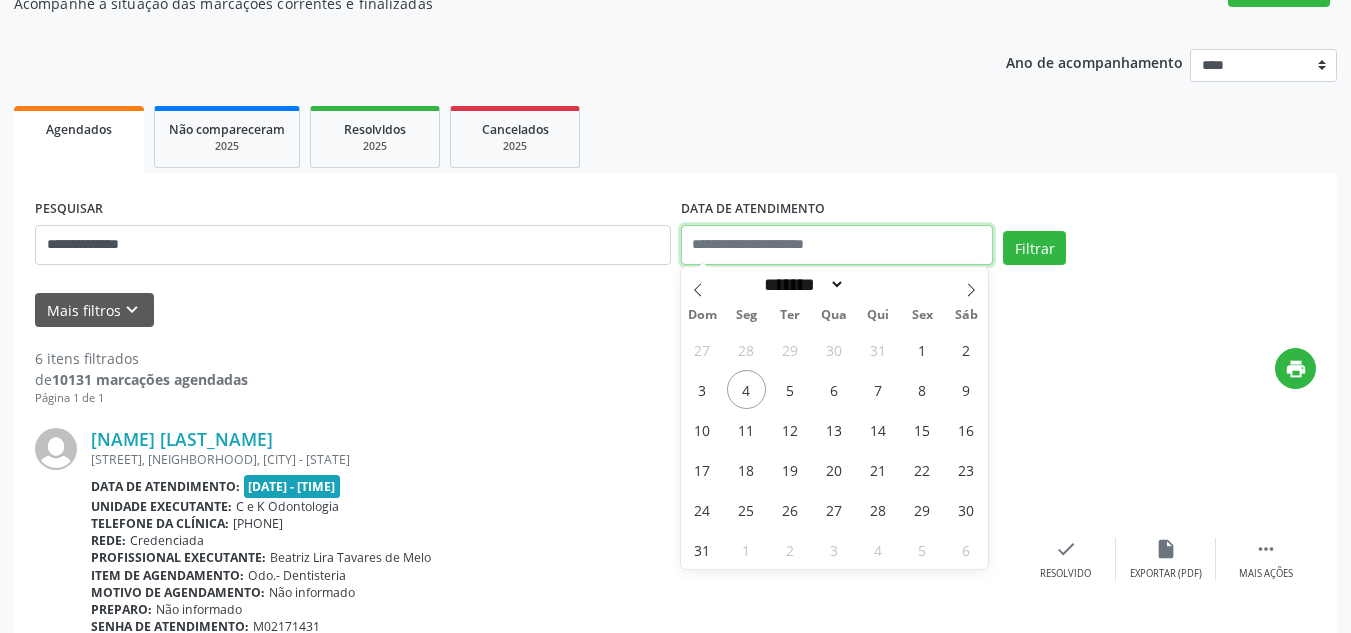 click at bounding box center [837, 245] 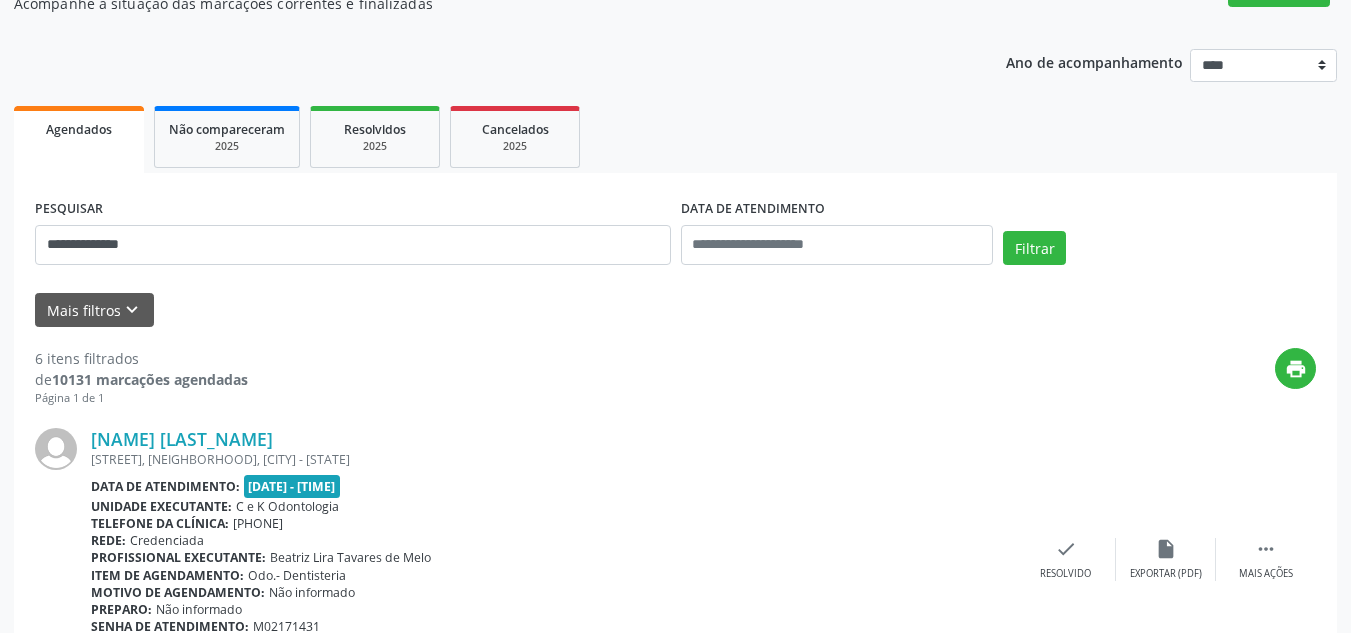 click on "print" at bounding box center (782, 377) 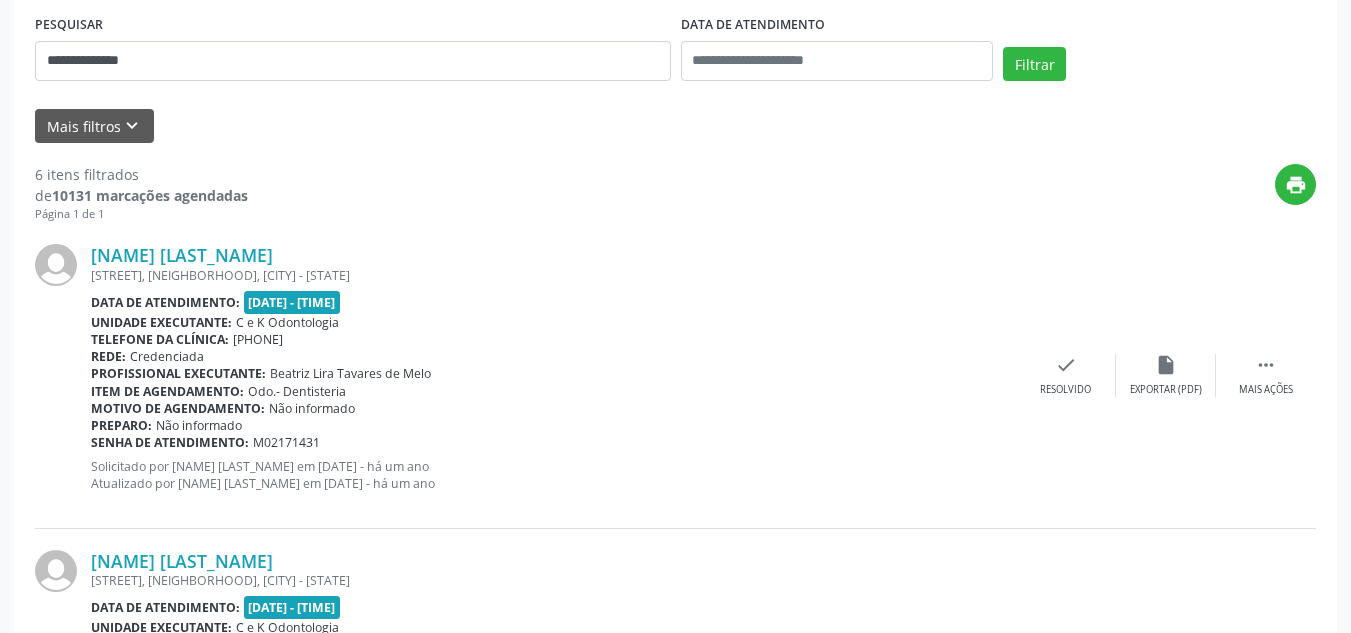 scroll, scrollTop: 398, scrollLeft: 0, axis: vertical 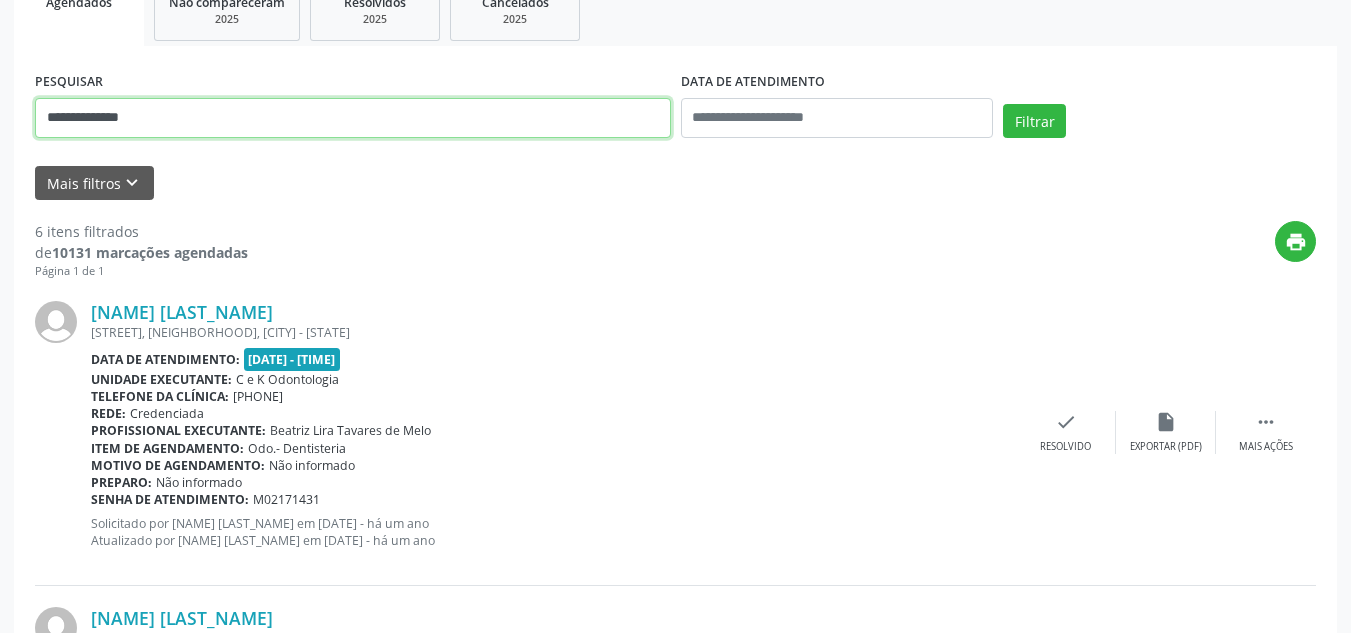 drag, startPoint x: 321, startPoint y: 112, endPoint x: 0, endPoint y: 111, distance: 321.00156 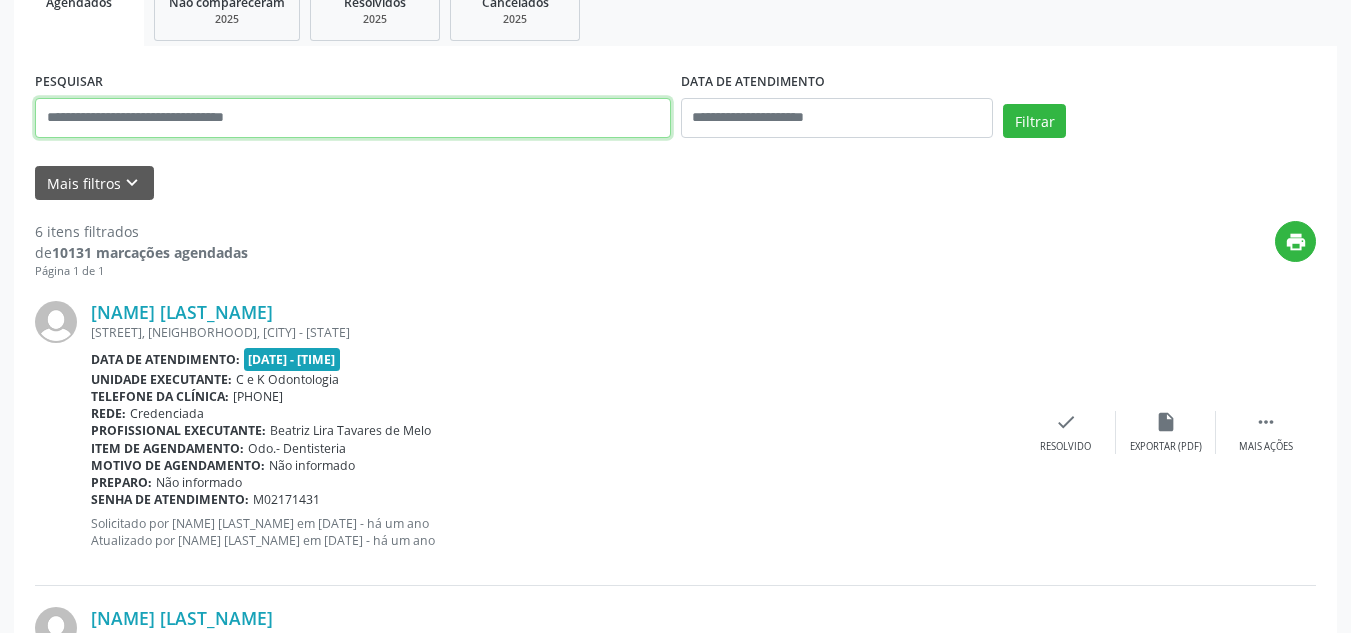 type 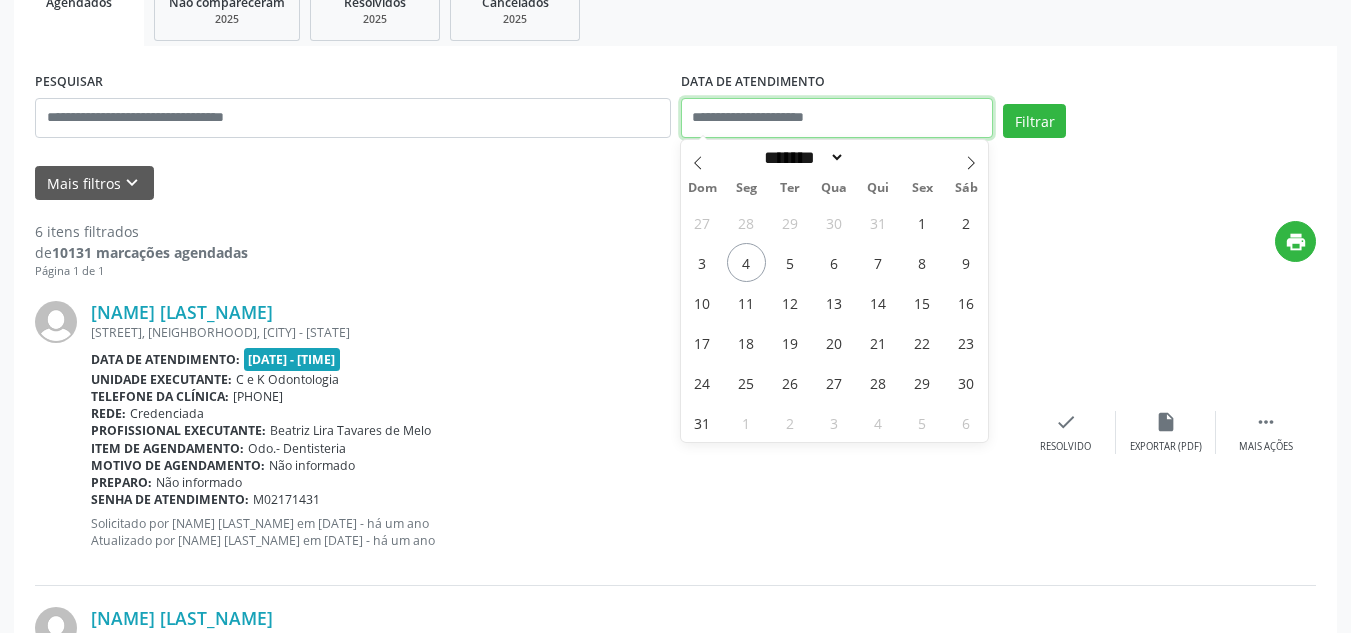 click at bounding box center (837, 118) 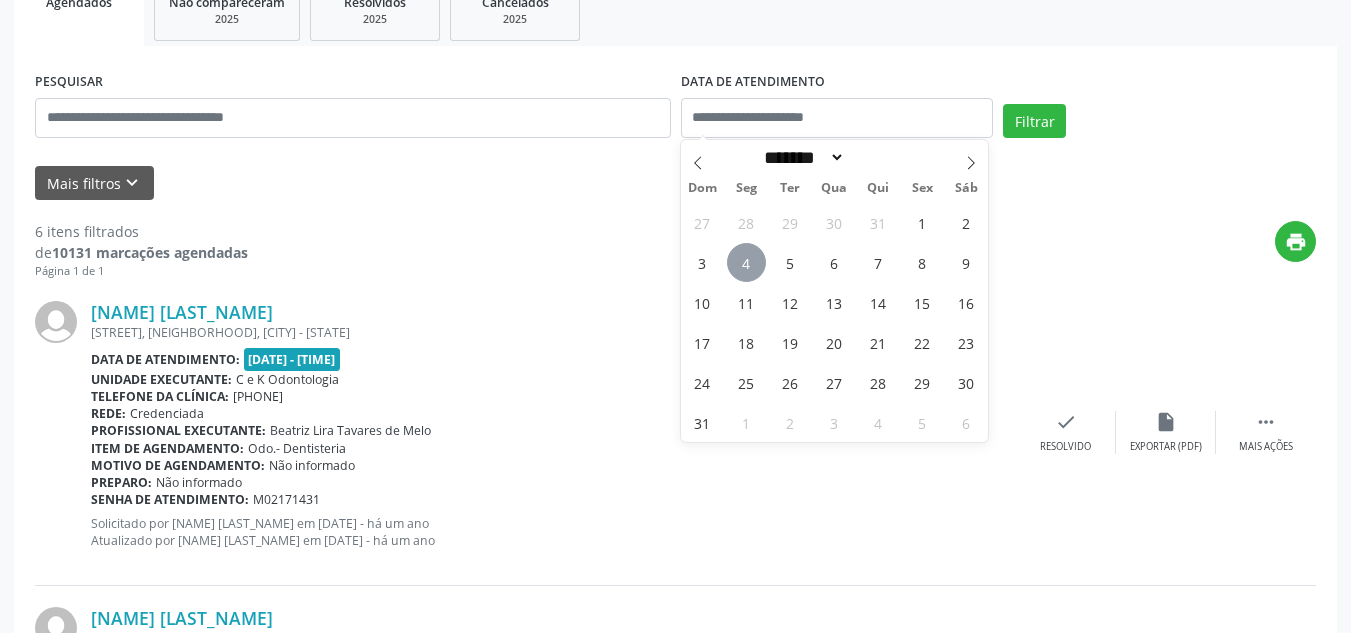 click on "4" at bounding box center (746, 262) 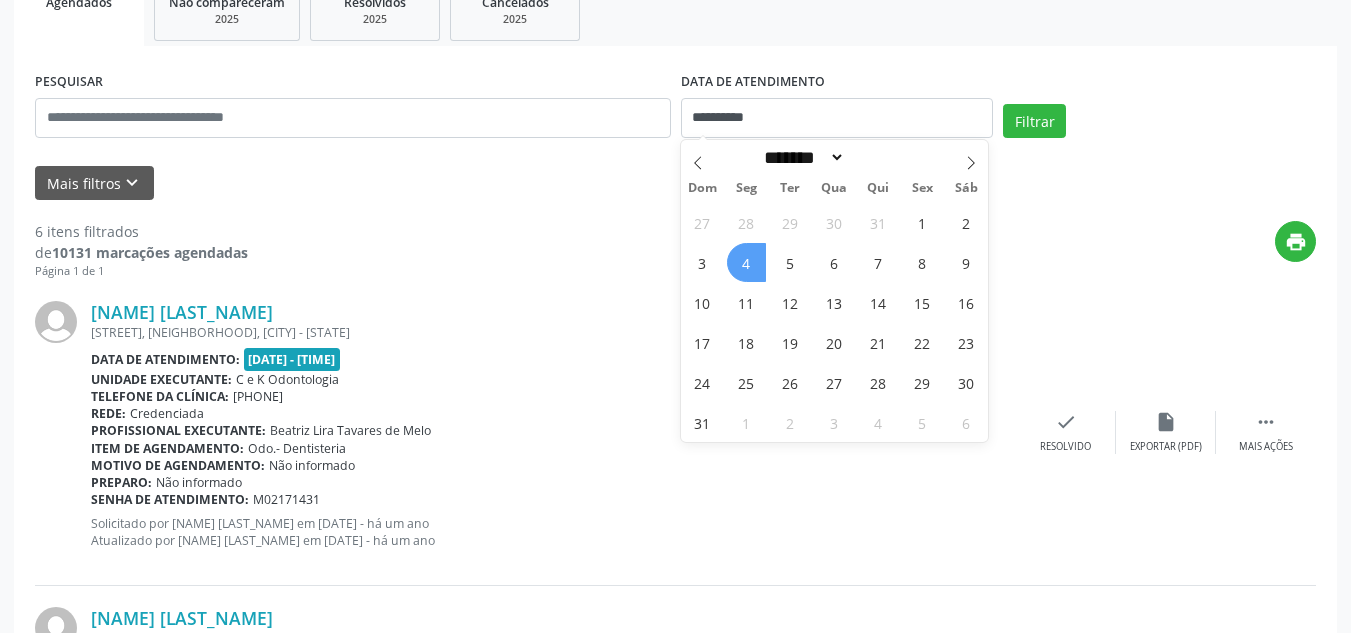 click on "4" at bounding box center (746, 262) 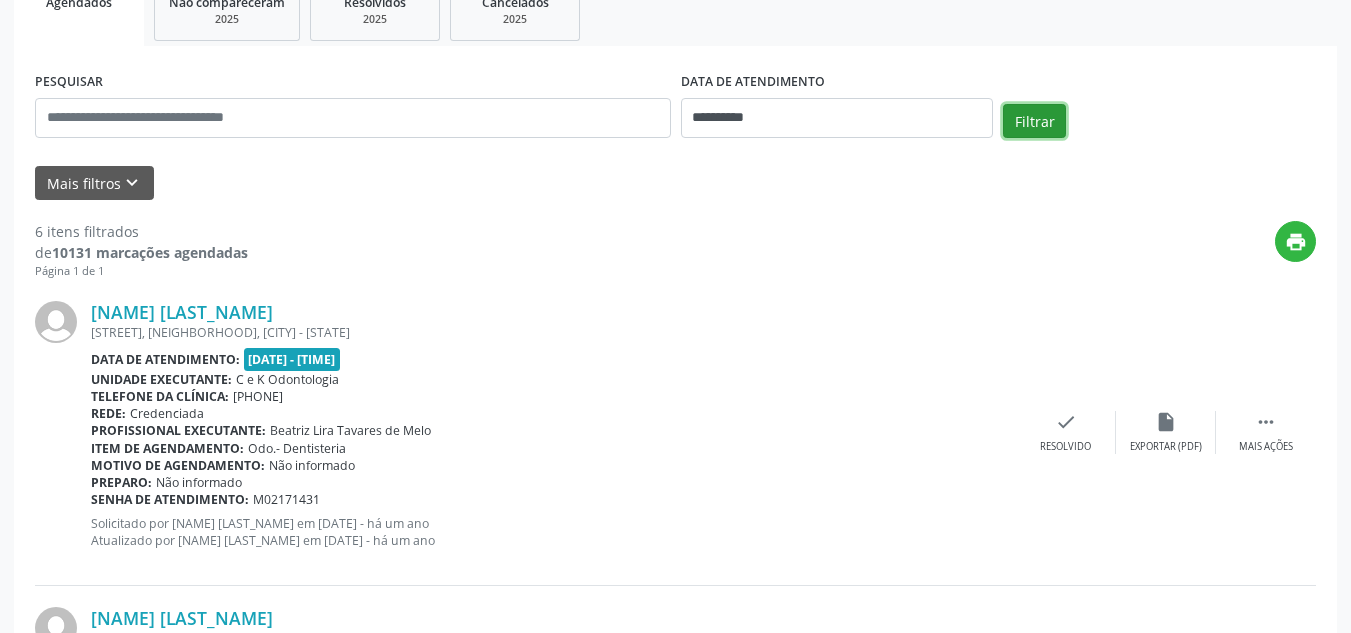 click on "Filtrar" at bounding box center (1034, 121) 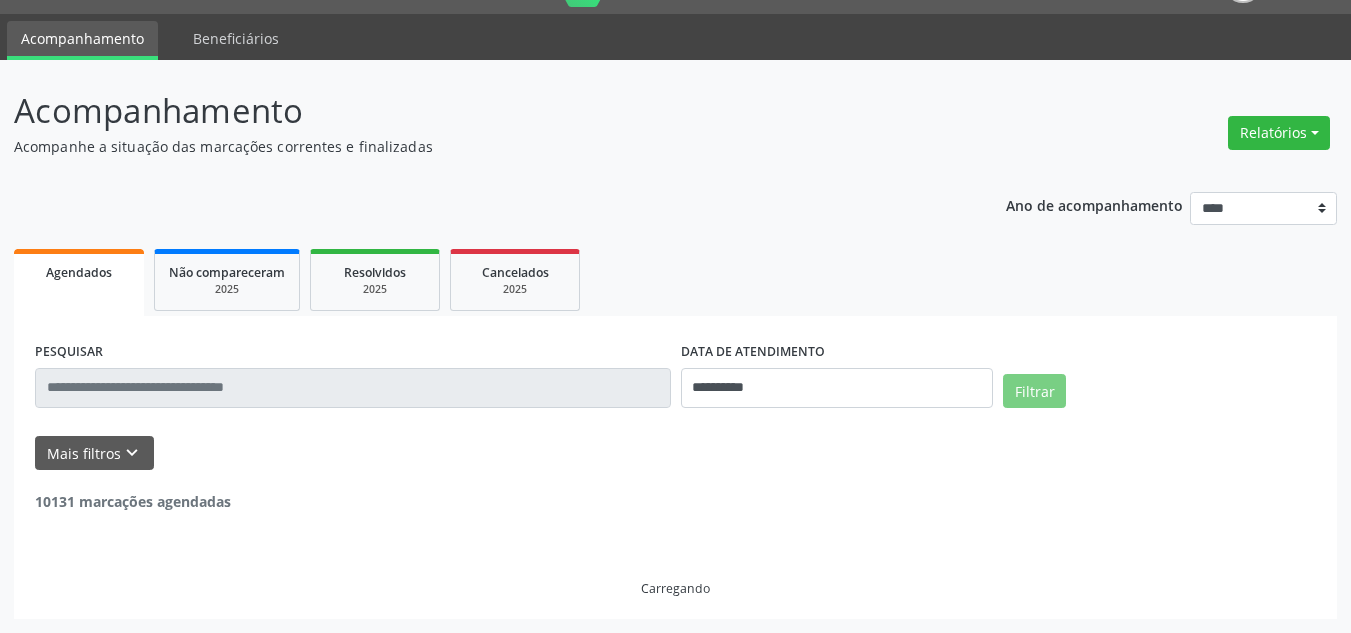 scroll, scrollTop: 50, scrollLeft: 0, axis: vertical 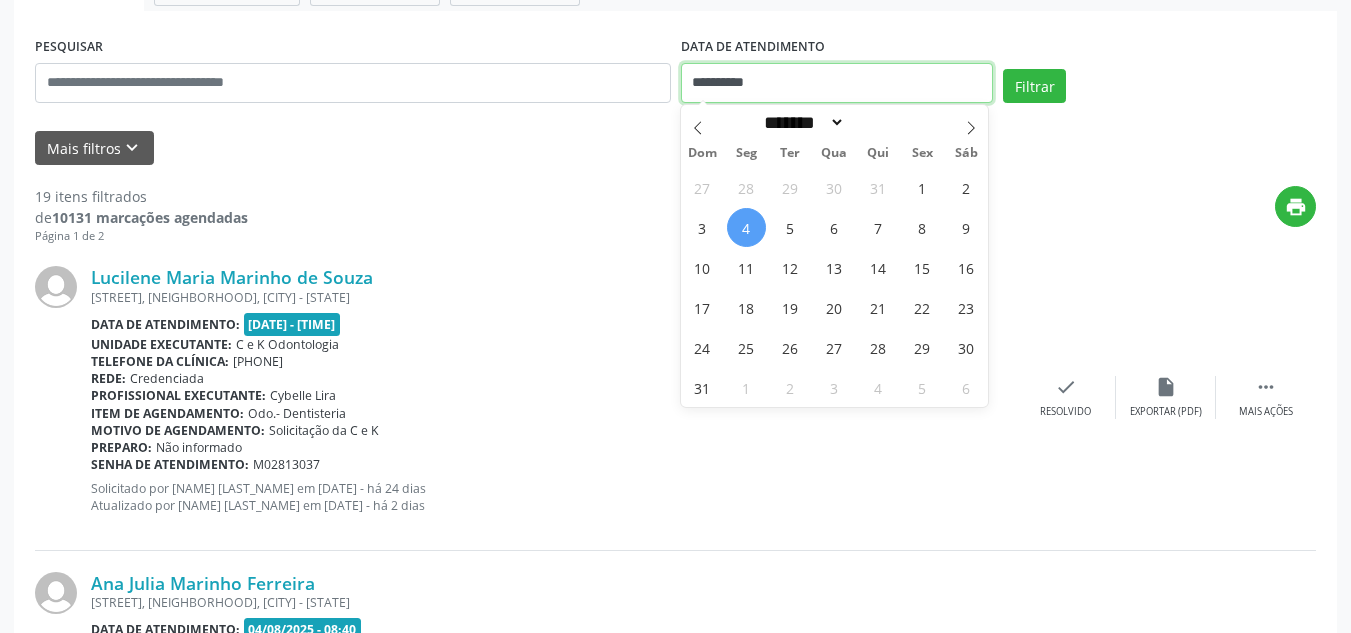 click on "**********" at bounding box center (837, 83) 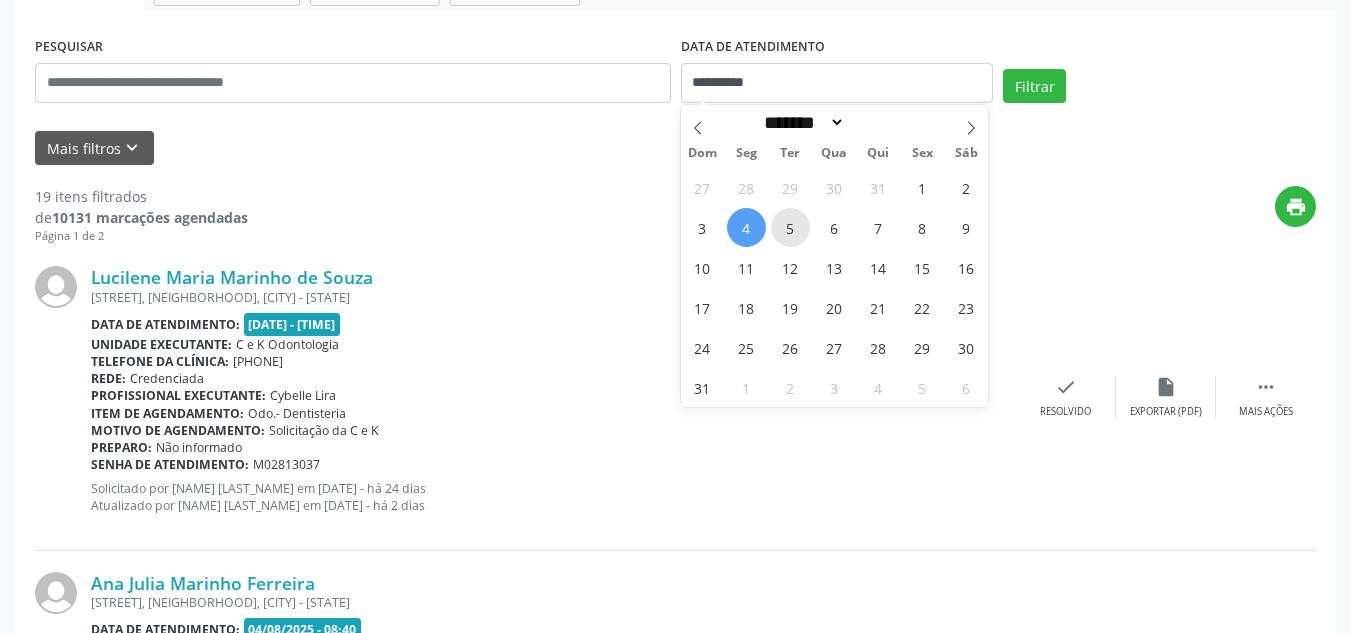 click on "5" at bounding box center (790, 227) 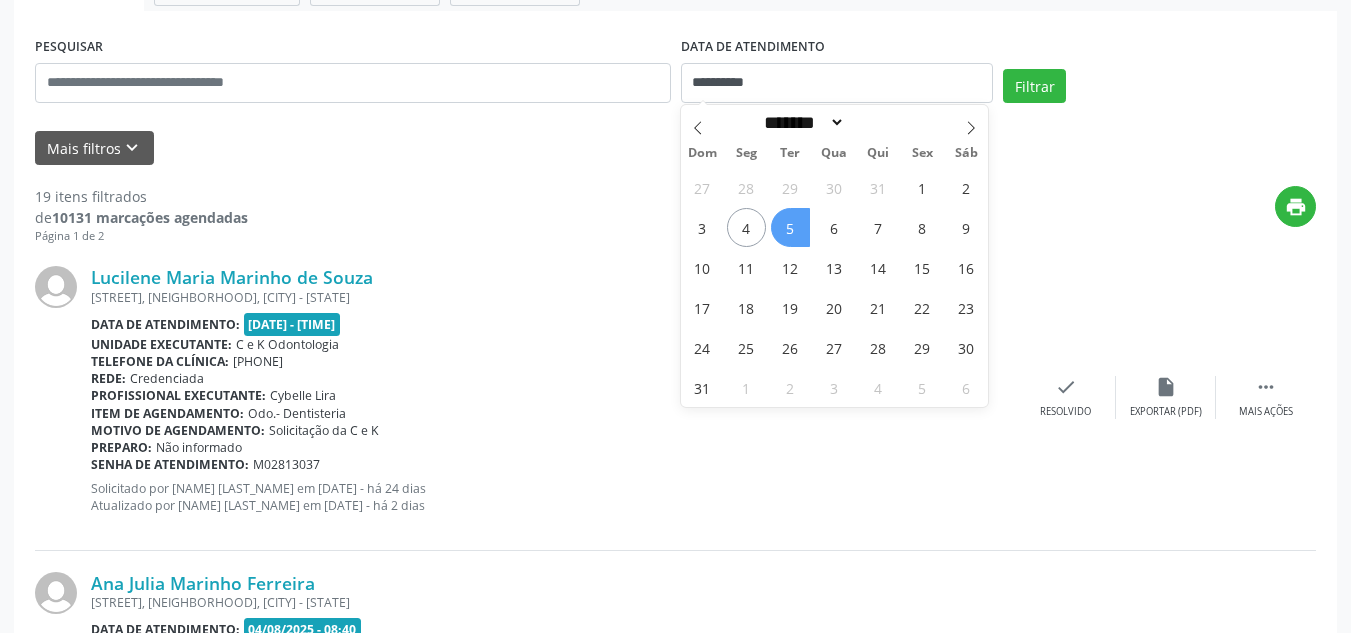 click on "5" at bounding box center (790, 227) 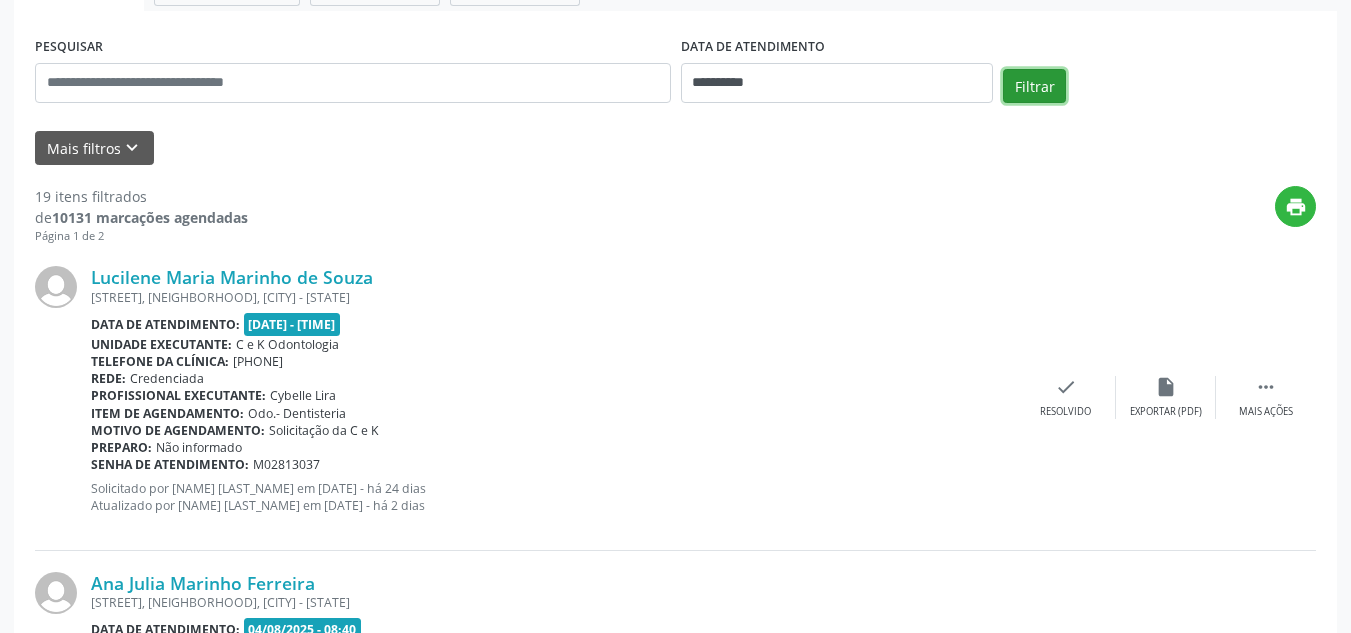 click on "Filtrar" at bounding box center (1034, 86) 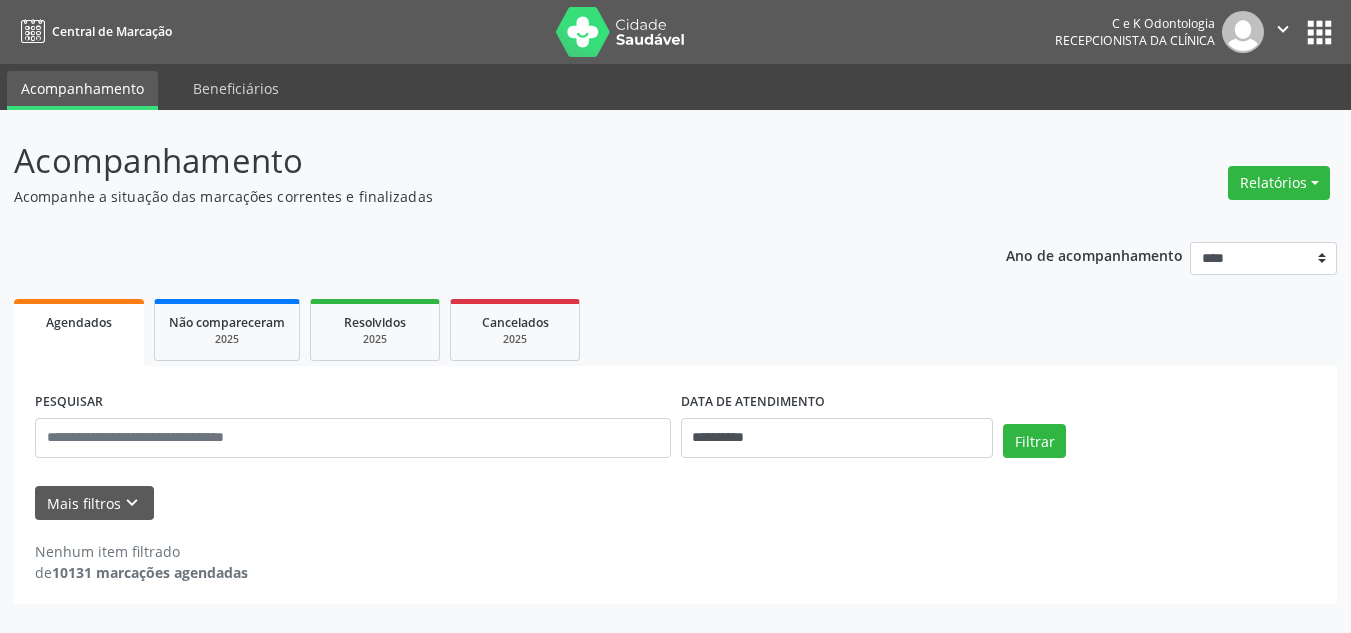 scroll, scrollTop: 0, scrollLeft: 0, axis: both 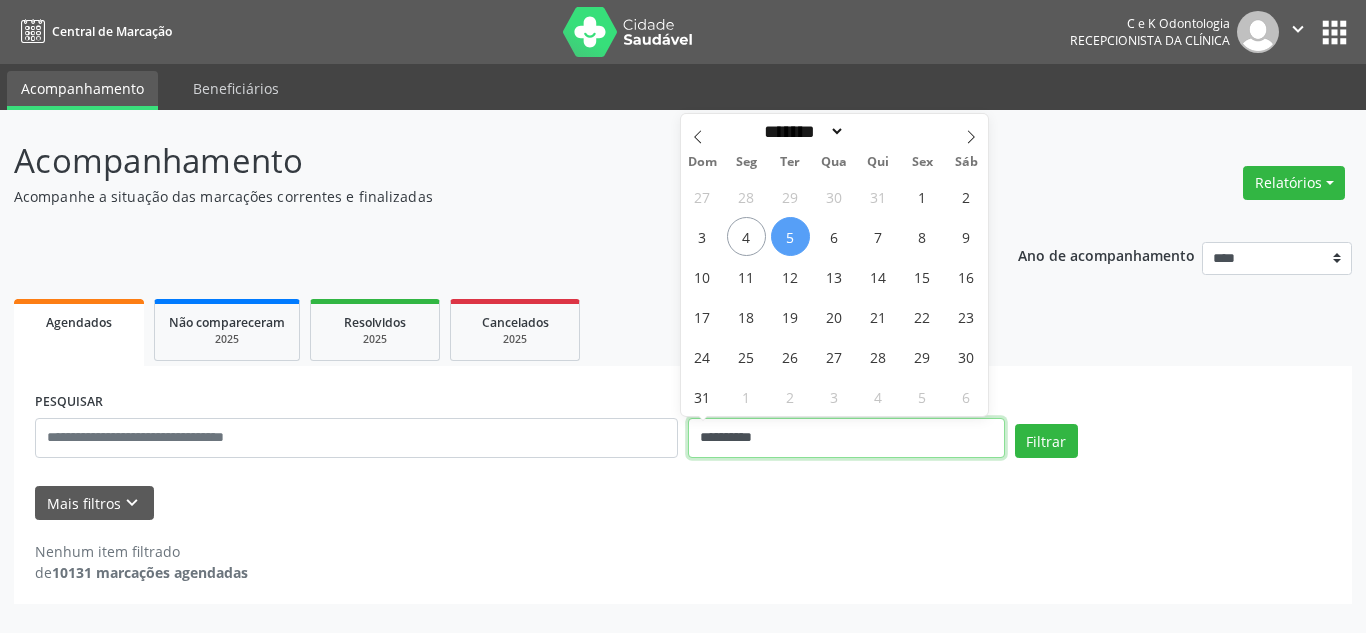 click on "**********" at bounding box center [846, 438] 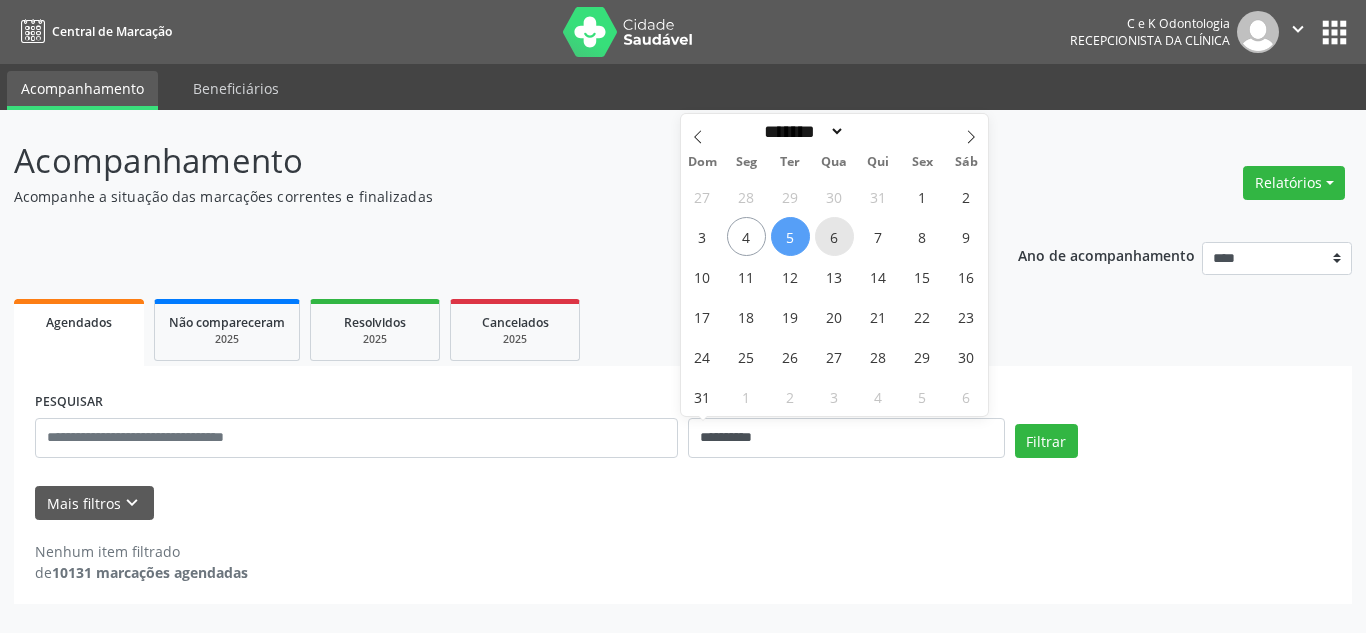 click on "6" at bounding box center (834, 236) 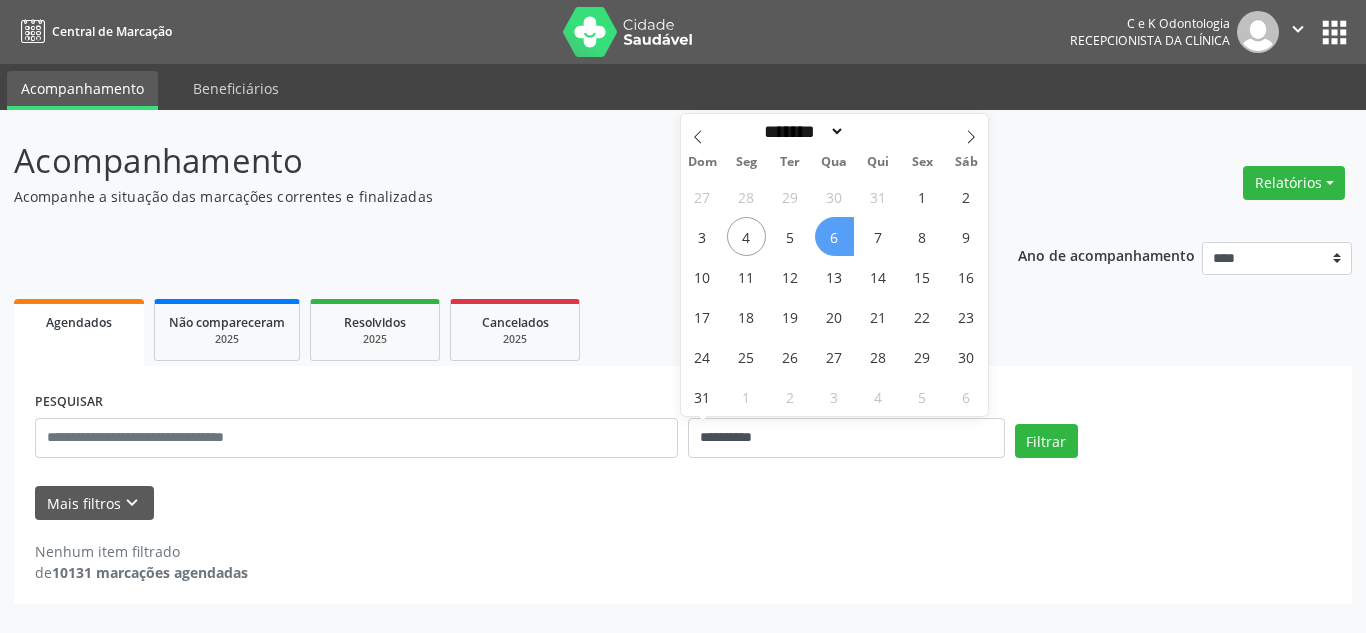 click on "6" at bounding box center (834, 236) 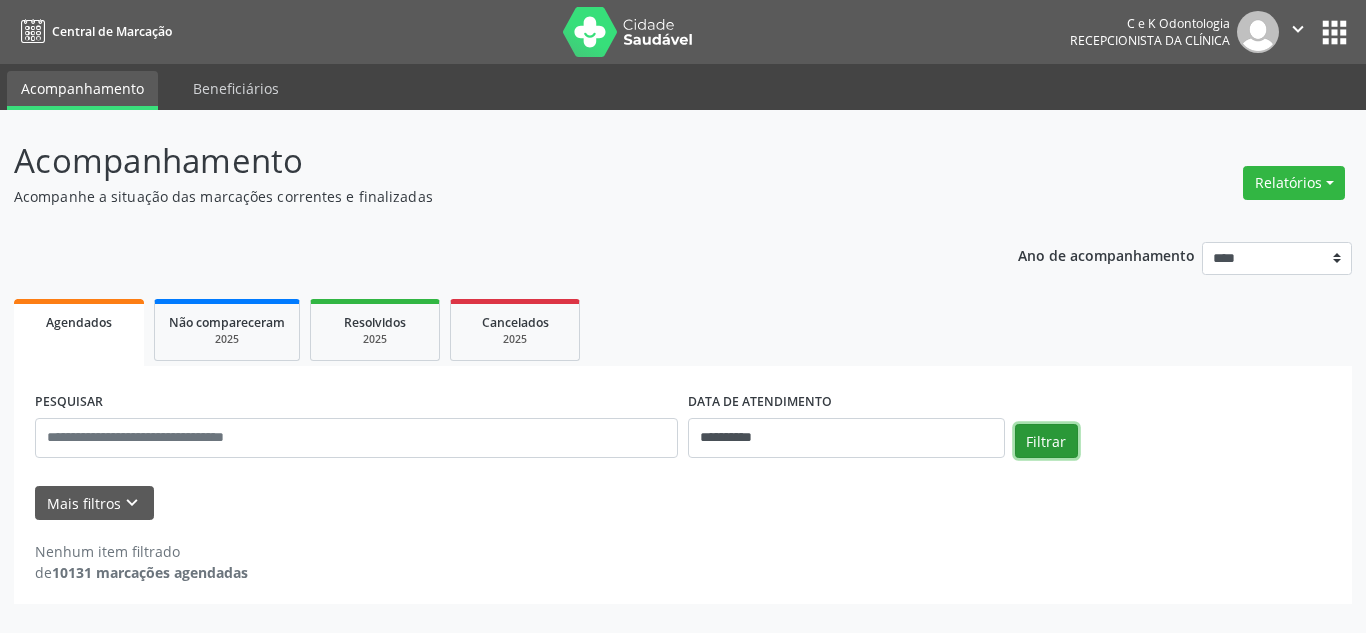 click on "Filtrar" at bounding box center [1046, 441] 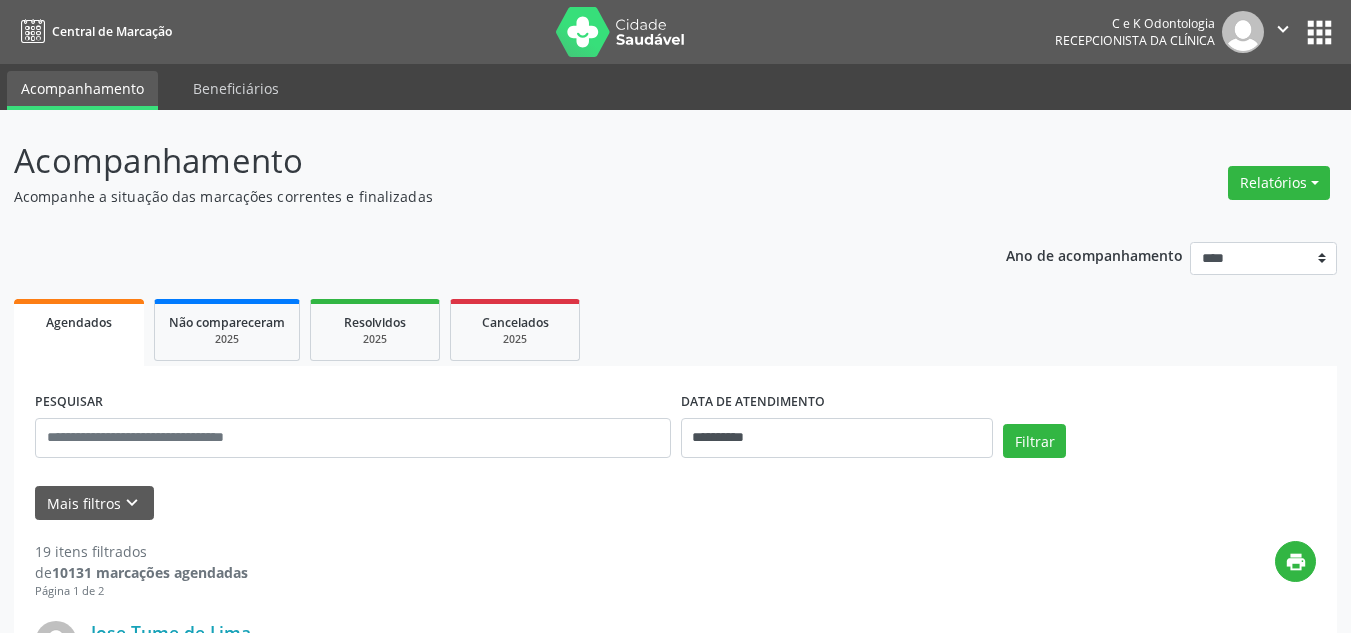 scroll, scrollTop: 236, scrollLeft: 0, axis: vertical 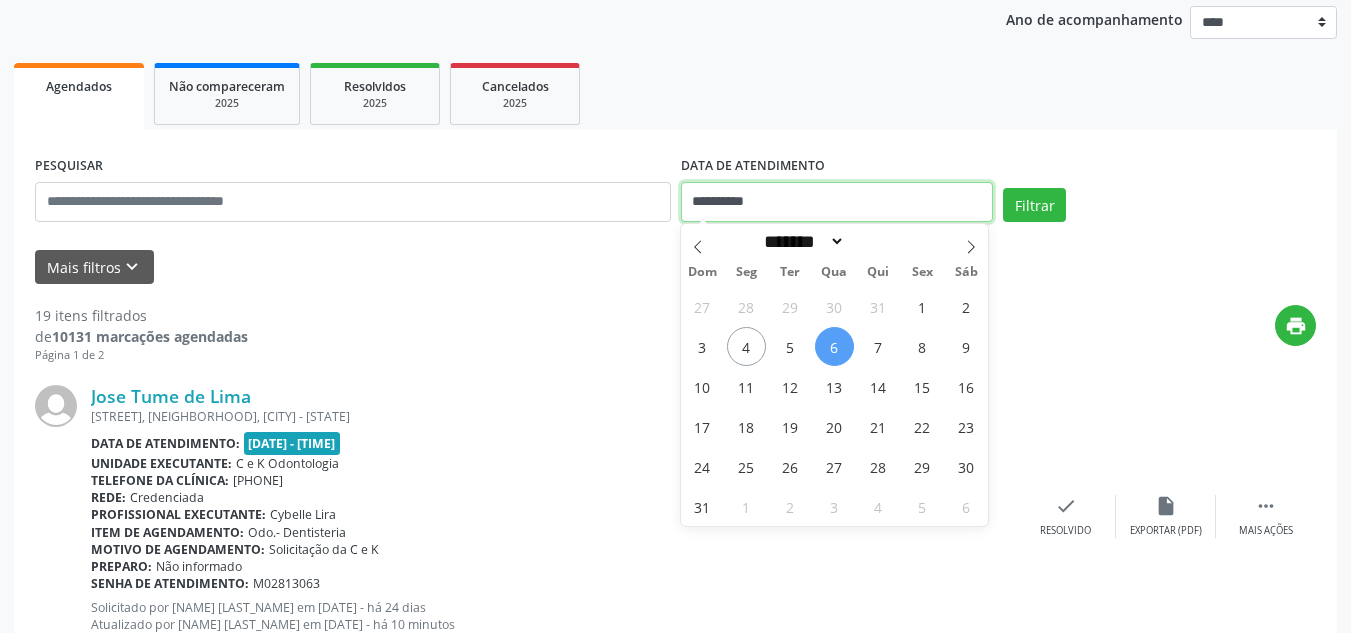 click on "**********" at bounding box center [837, 202] 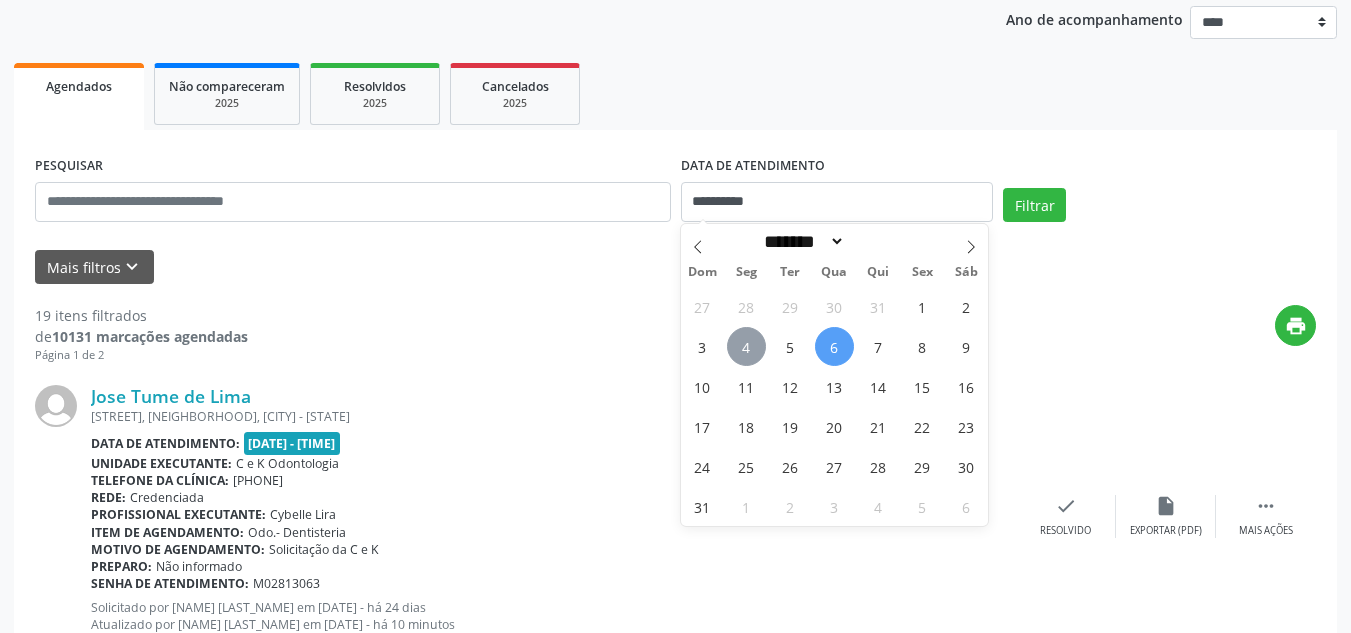click on "4" at bounding box center (746, 346) 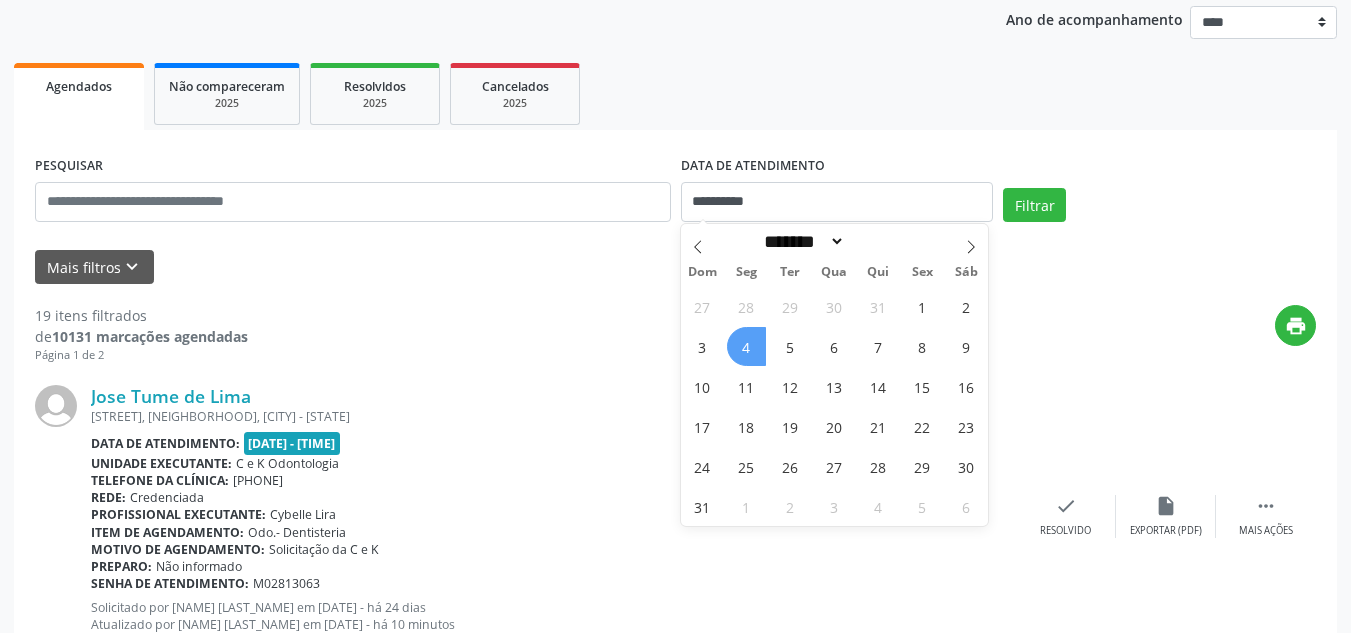 click on "4" at bounding box center [746, 346] 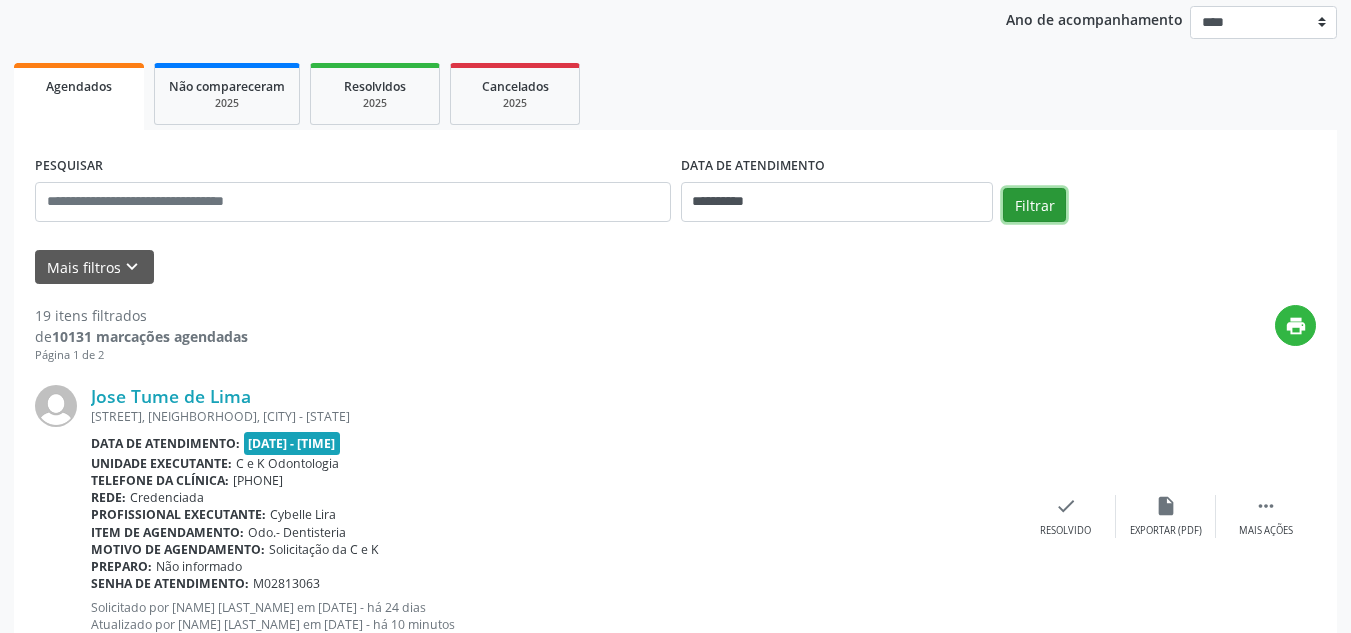 click on "Filtrar" at bounding box center [1034, 205] 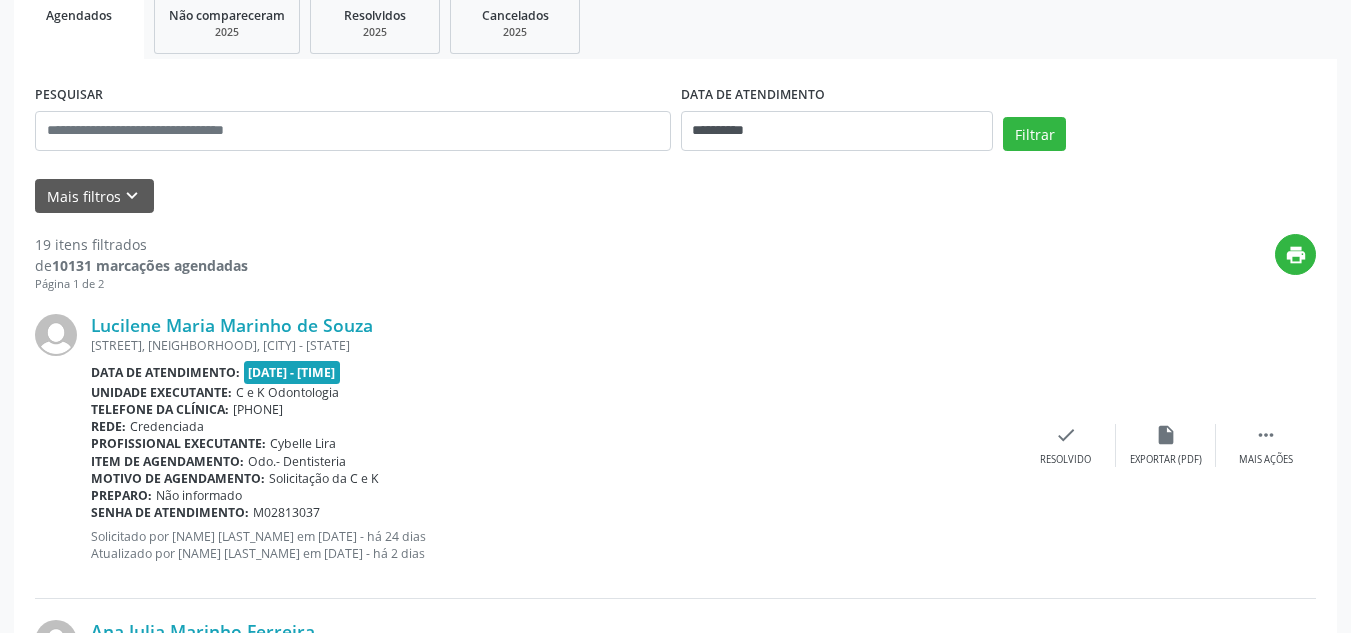 scroll, scrollTop: 324, scrollLeft: 0, axis: vertical 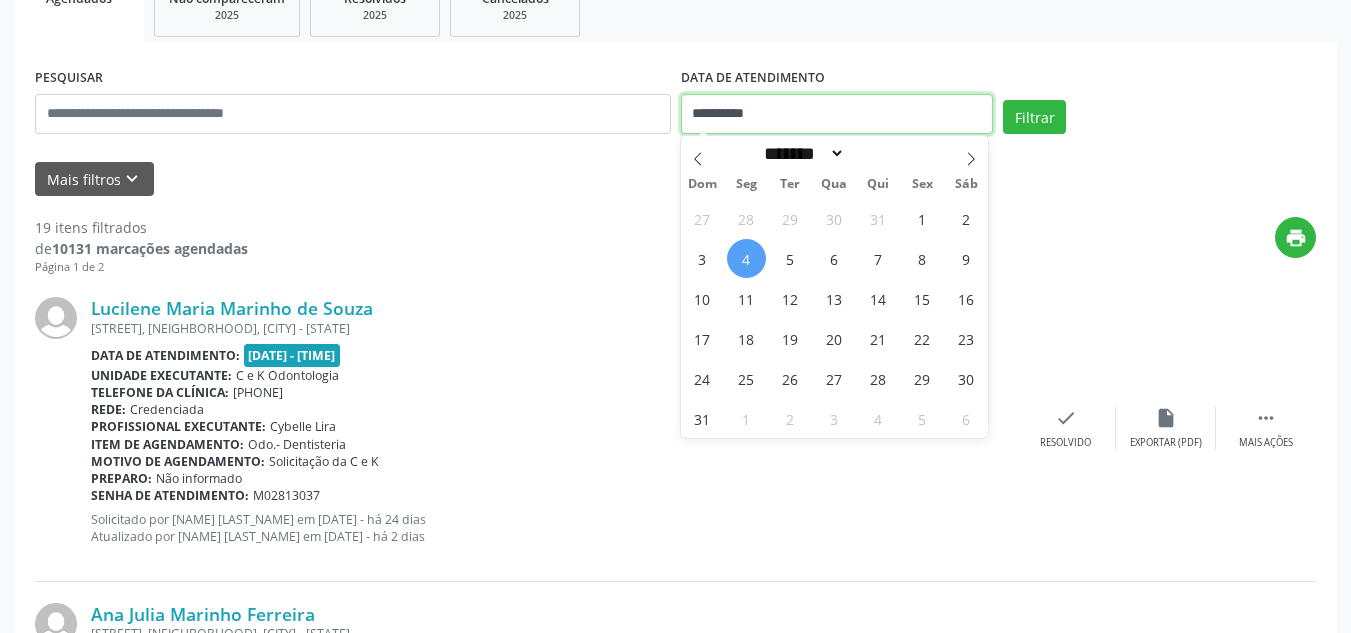 click on "**********" at bounding box center [837, 114] 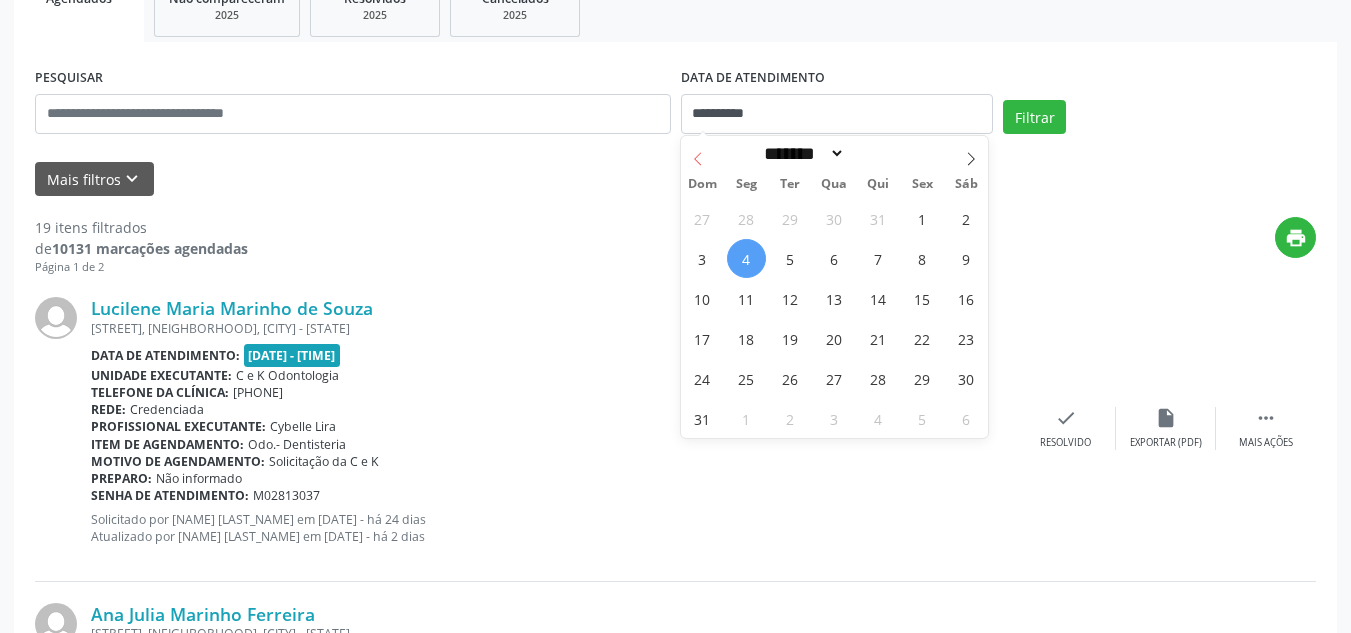 click 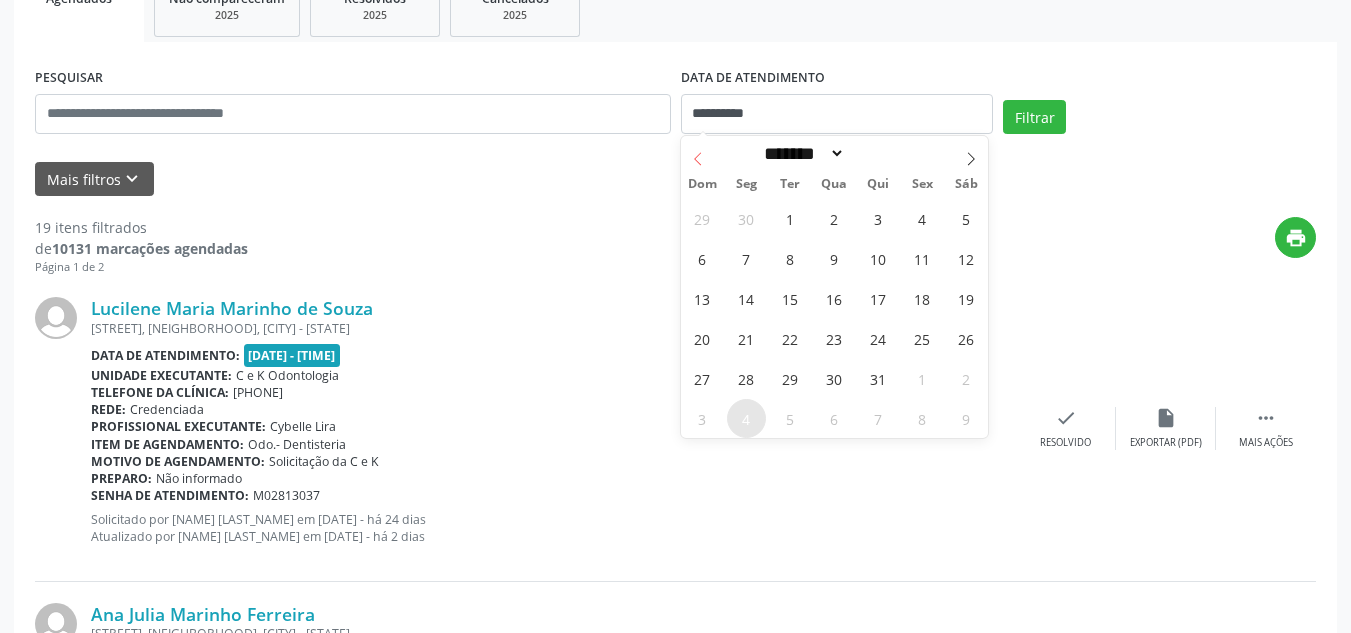 click 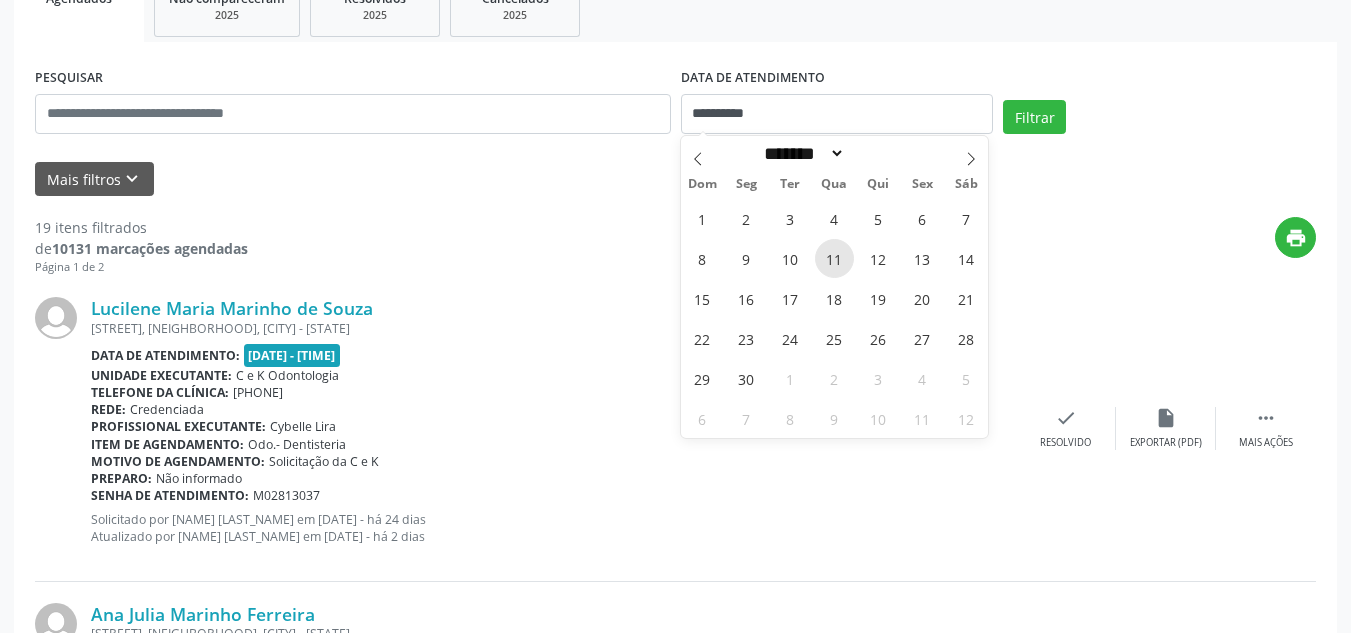 click on "11" at bounding box center [834, 258] 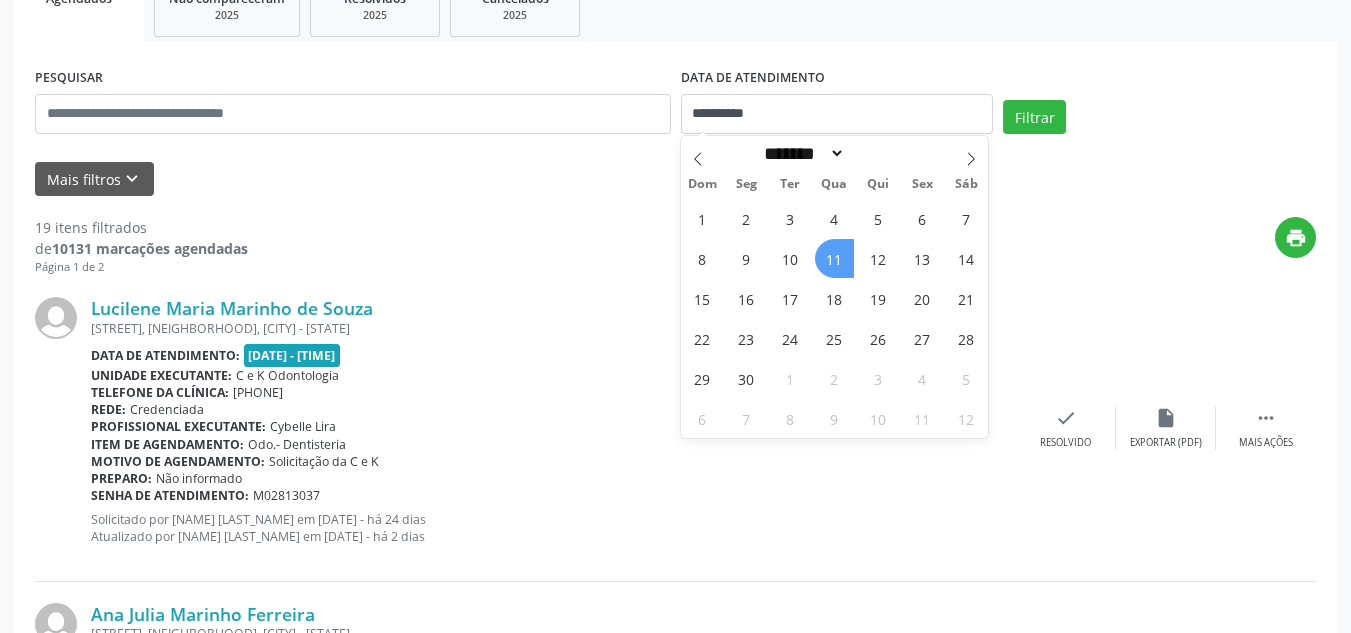 click on "11" at bounding box center (834, 258) 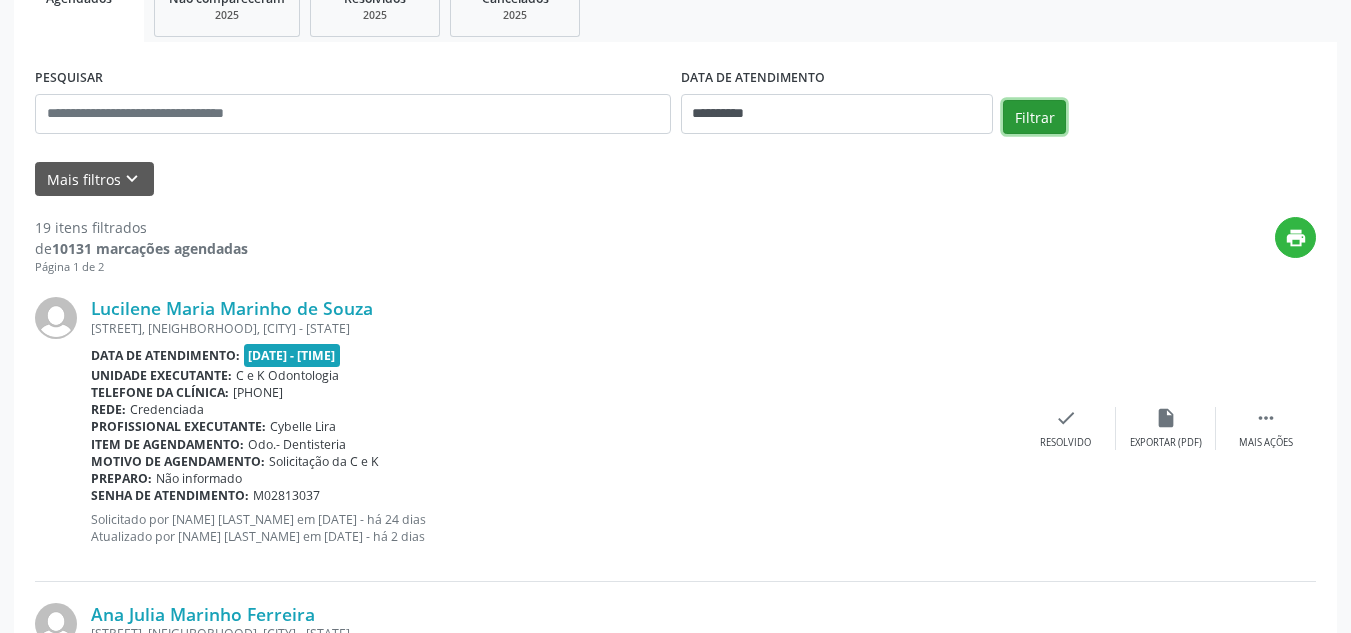 click on "Filtrar" at bounding box center (1034, 117) 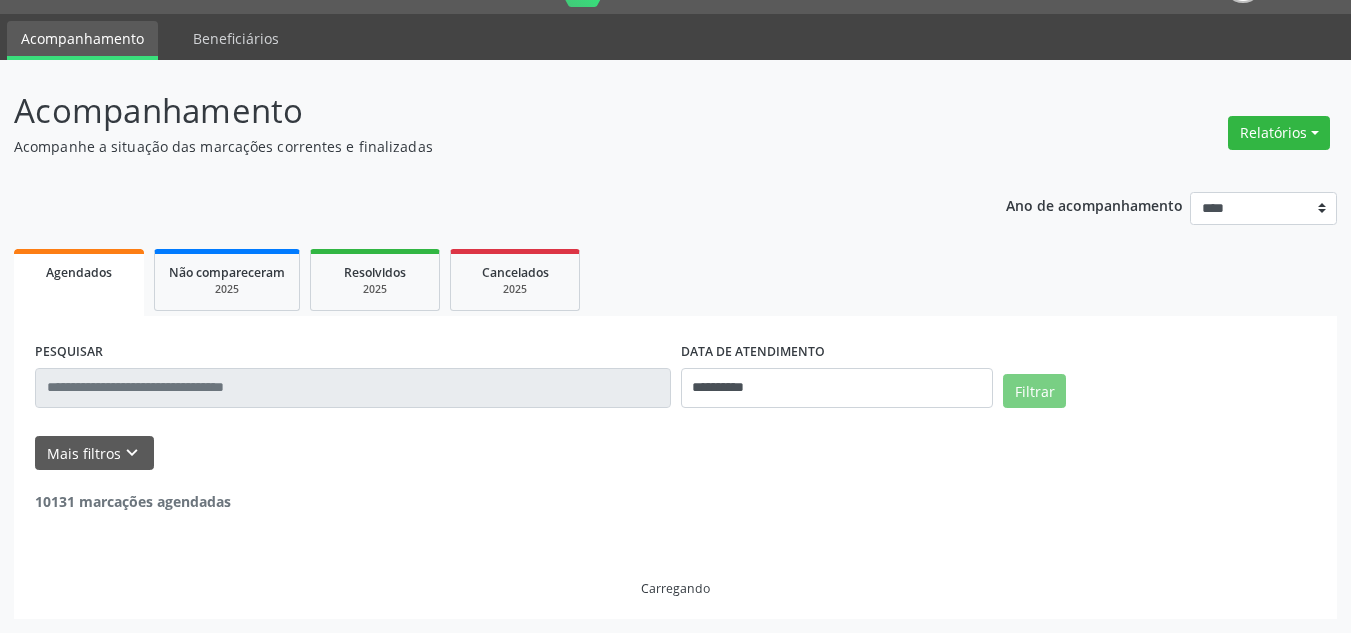 scroll, scrollTop: 50, scrollLeft: 0, axis: vertical 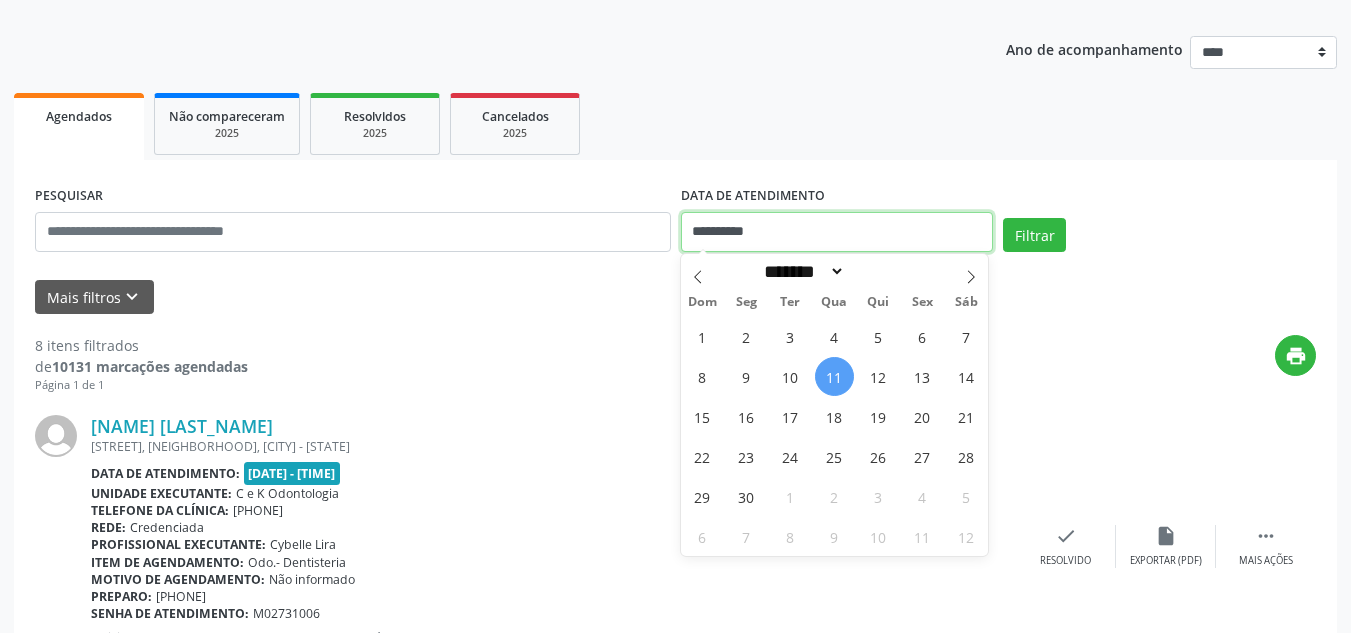 click on "**********" at bounding box center [837, 232] 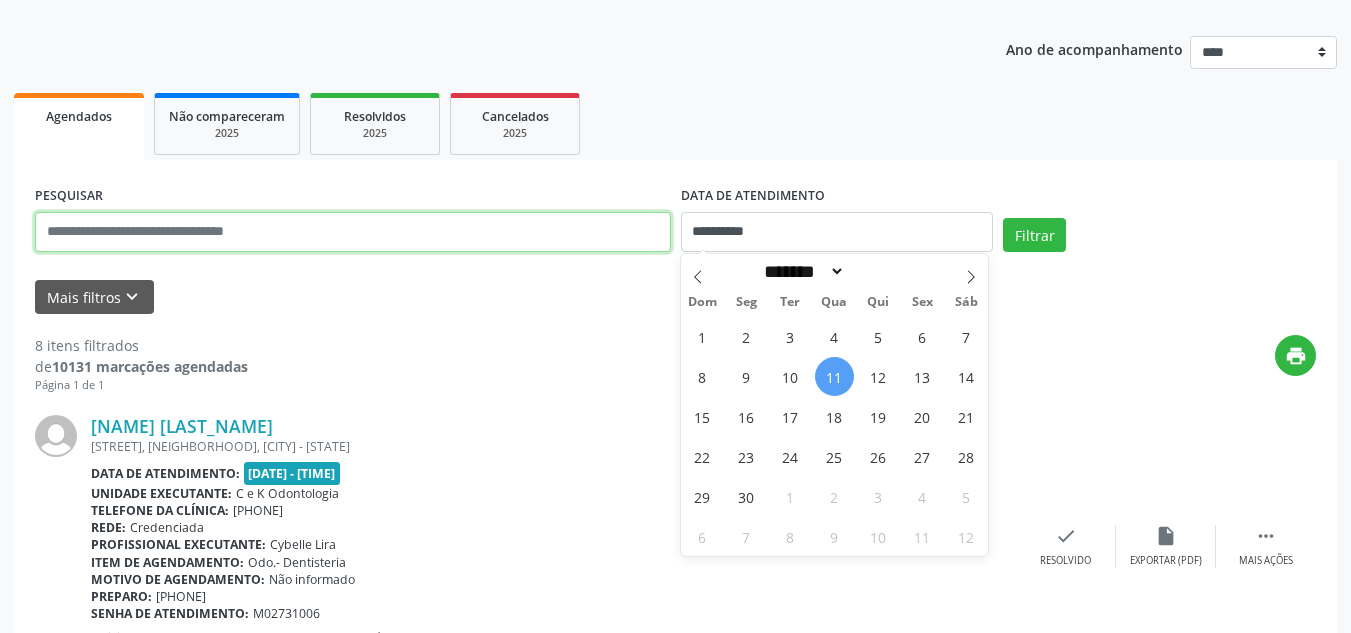 click at bounding box center (353, 232) 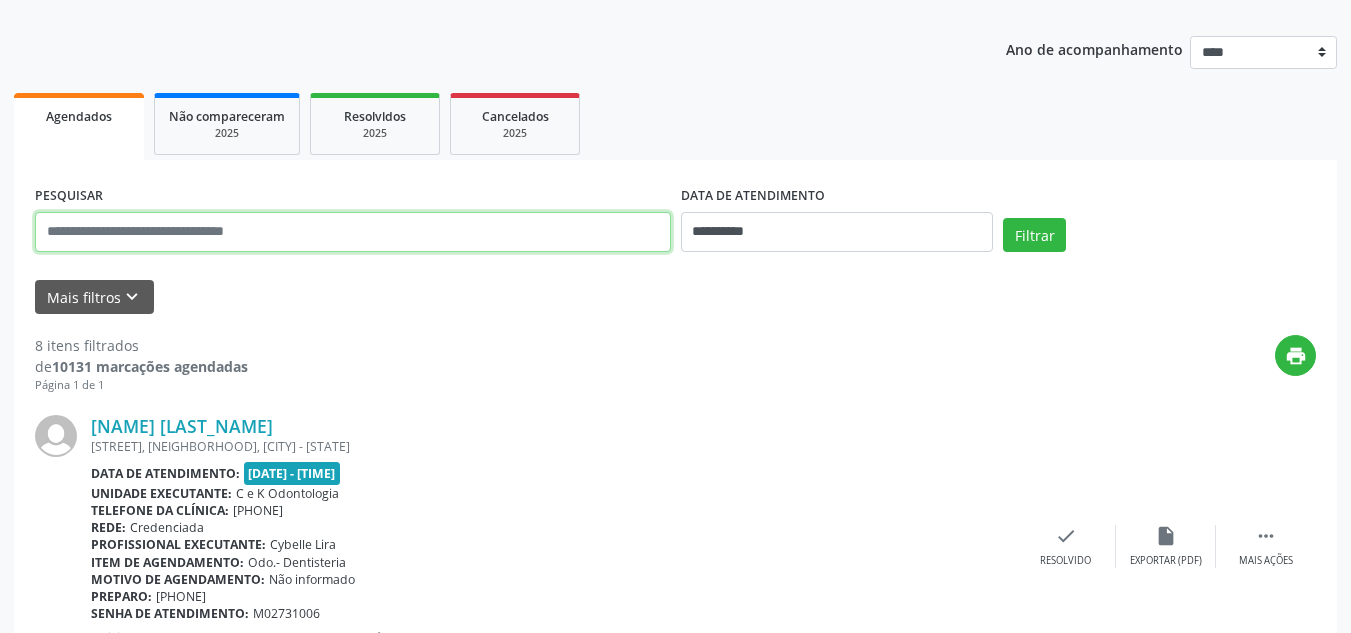 click at bounding box center [353, 232] 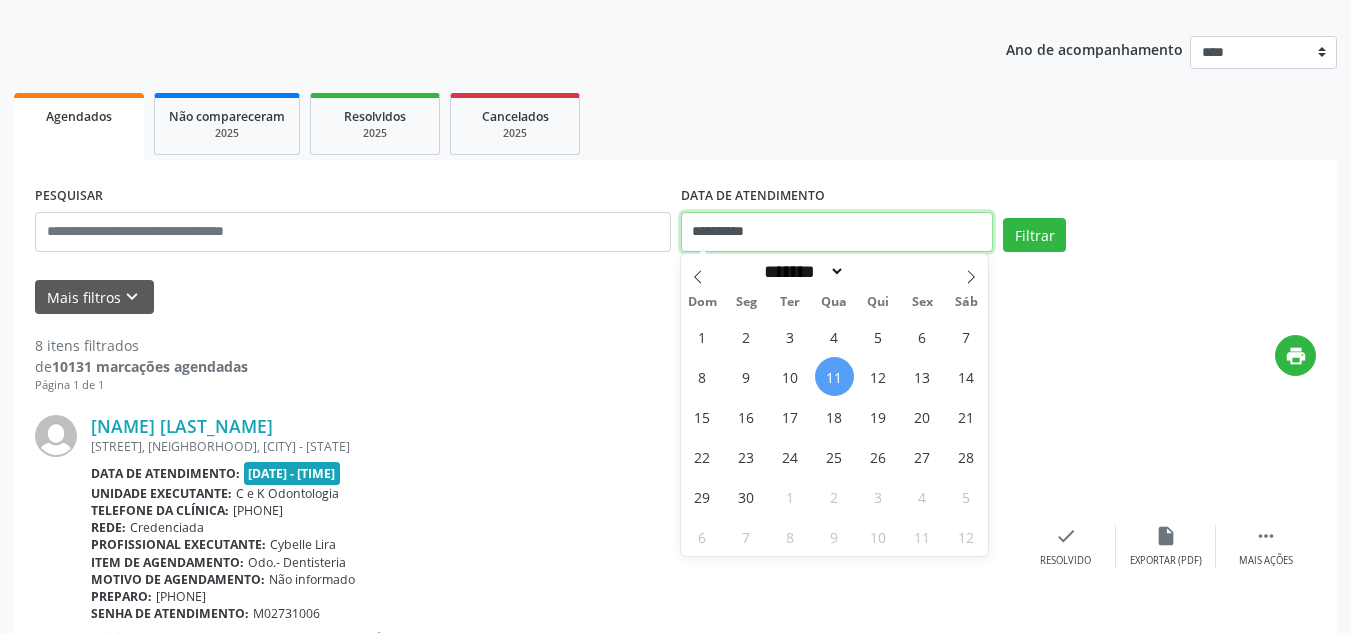 click on "**********" at bounding box center [837, 232] 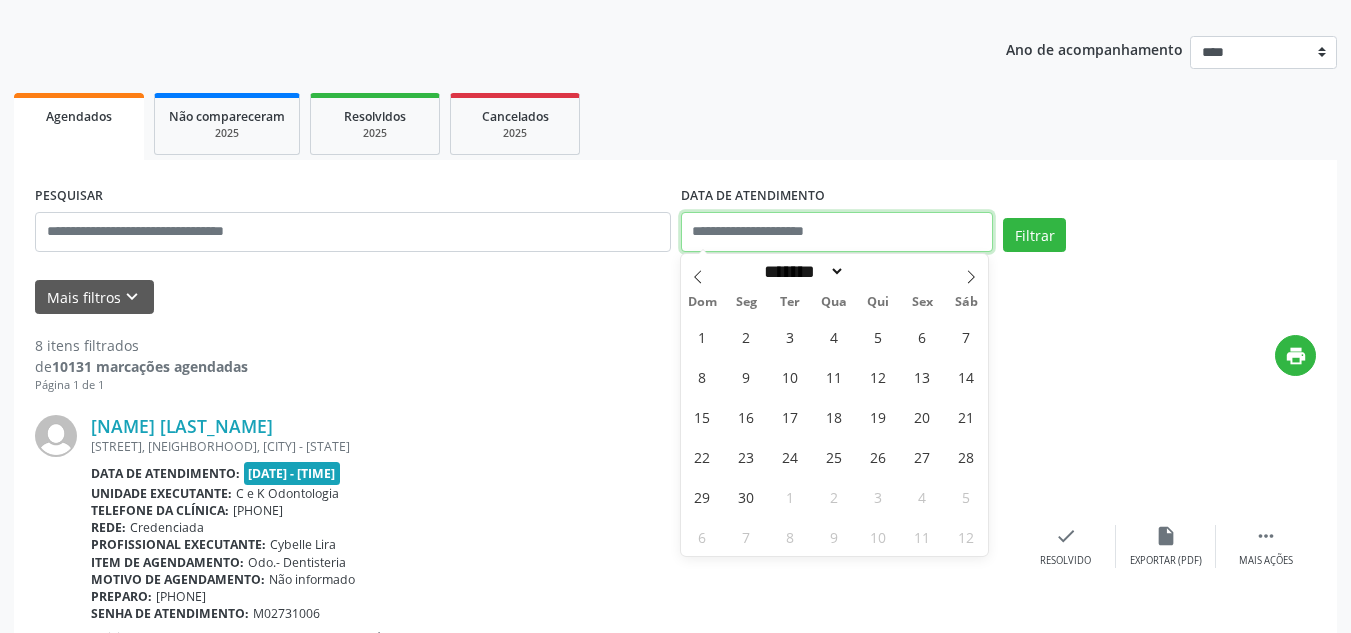 click at bounding box center (837, 232) 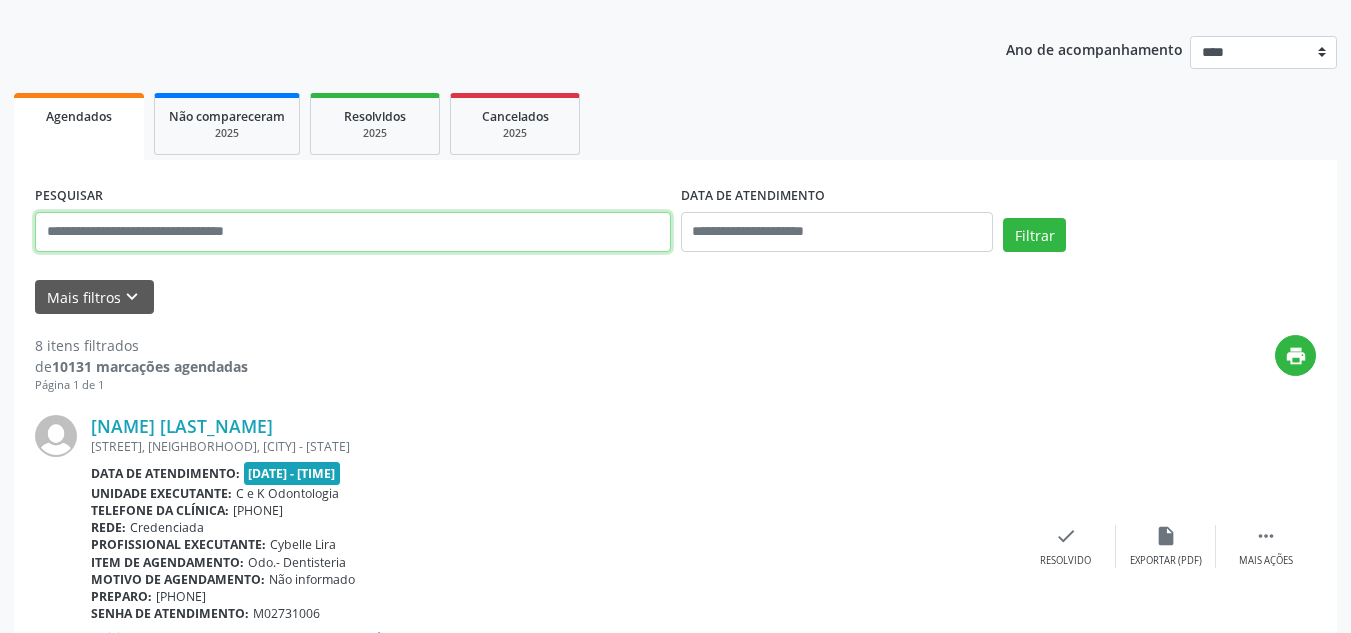 click at bounding box center [353, 232] 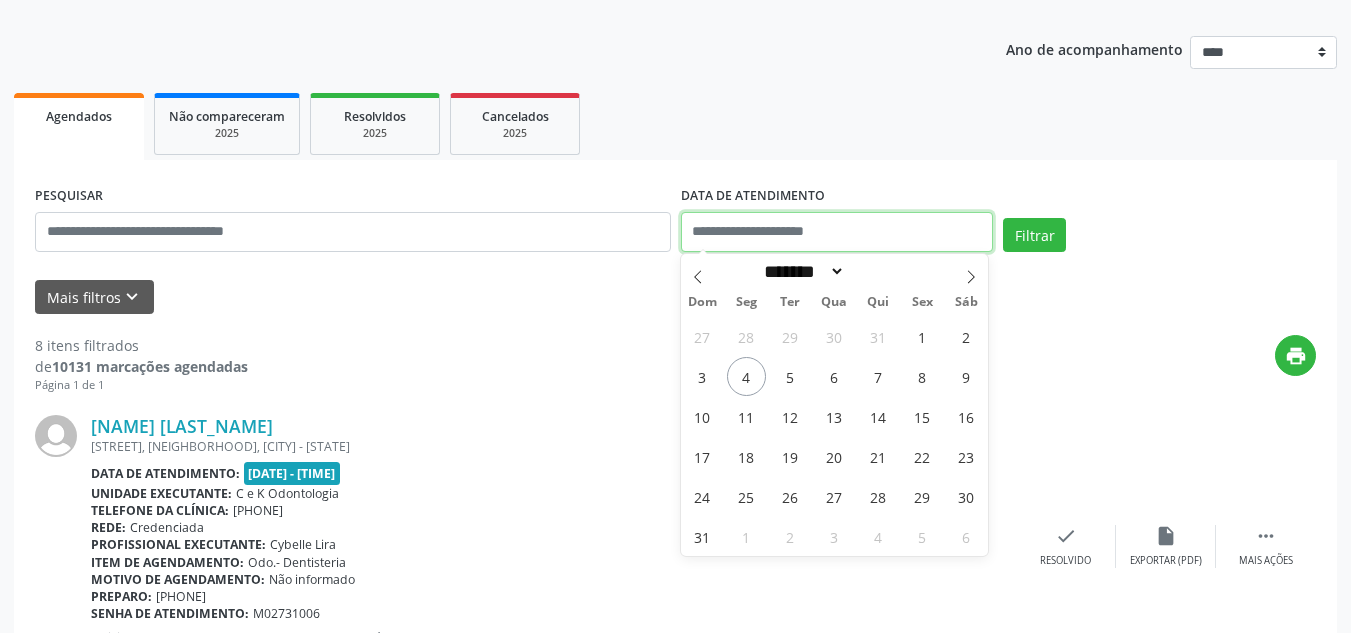 click at bounding box center [837, 232] 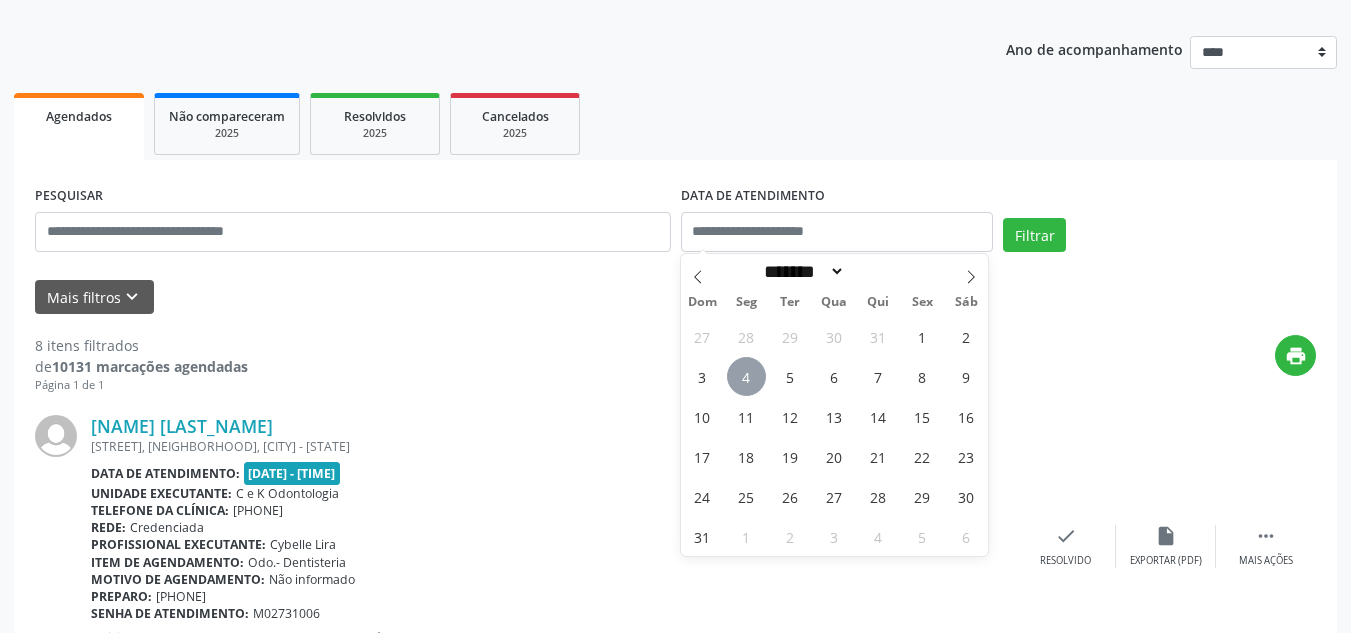 click on "4" at bounding box center (746, 376) 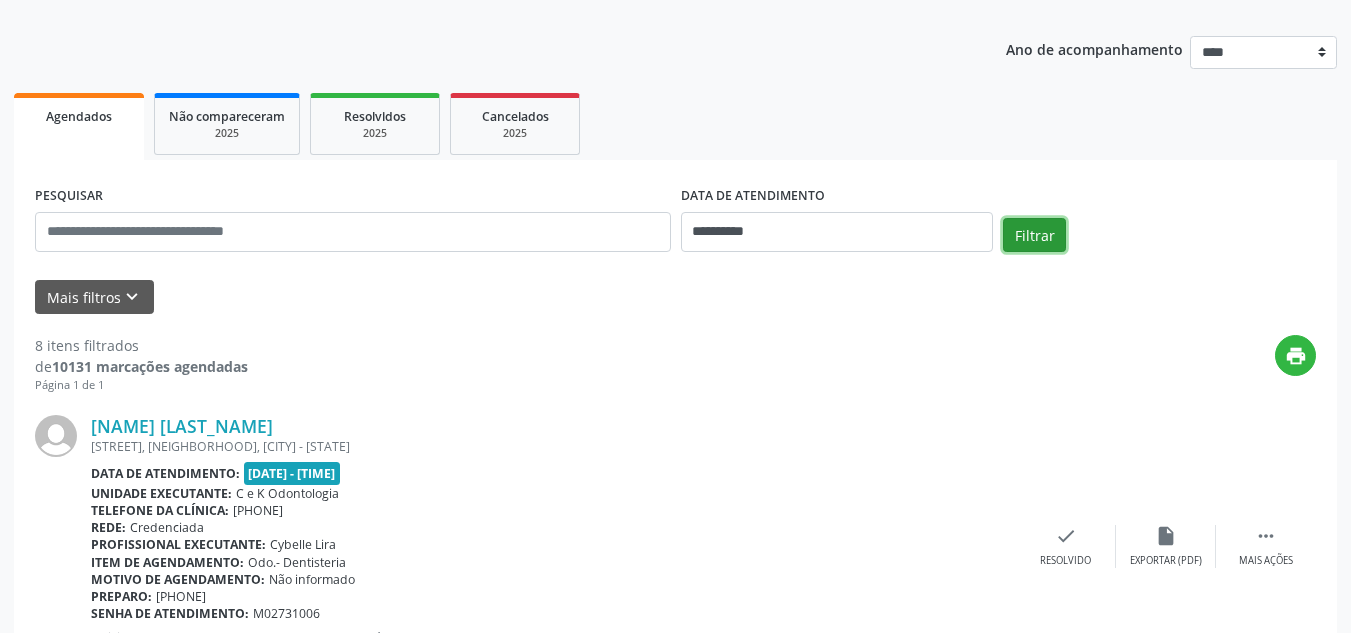 click on "Filtrar" at bounding box center [1034, 235] 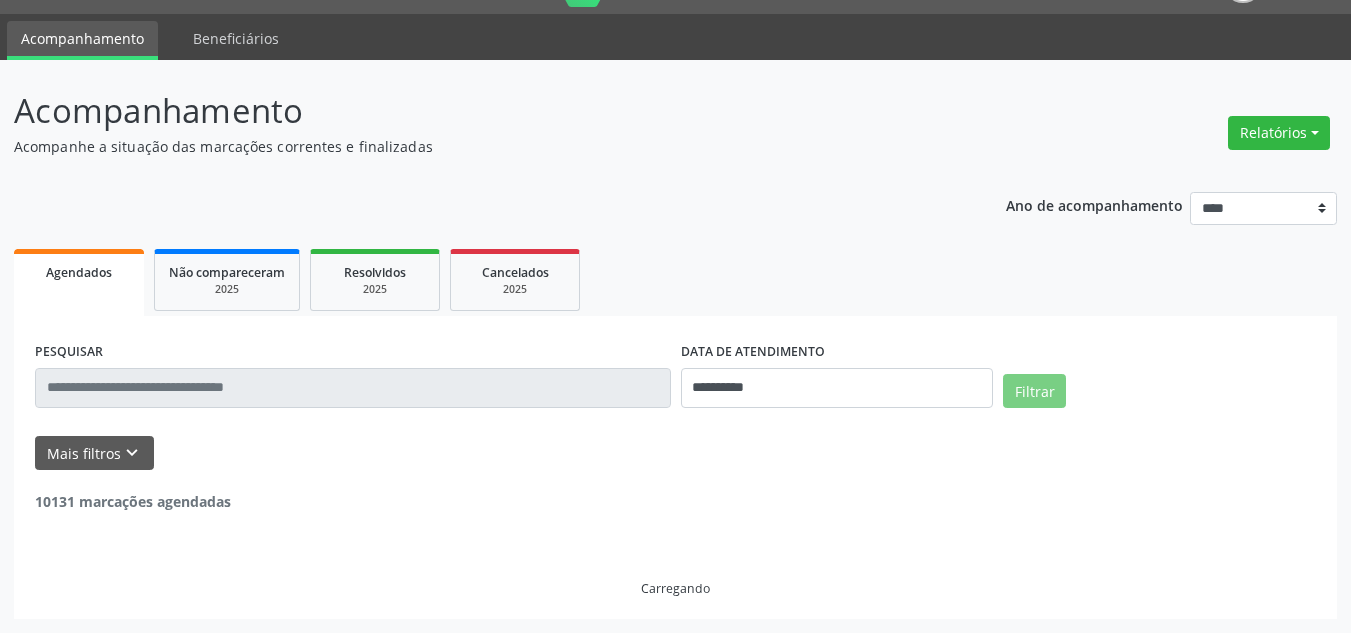 scroll, scrollTop: 206, scrollLeft: 0, axis: vertical 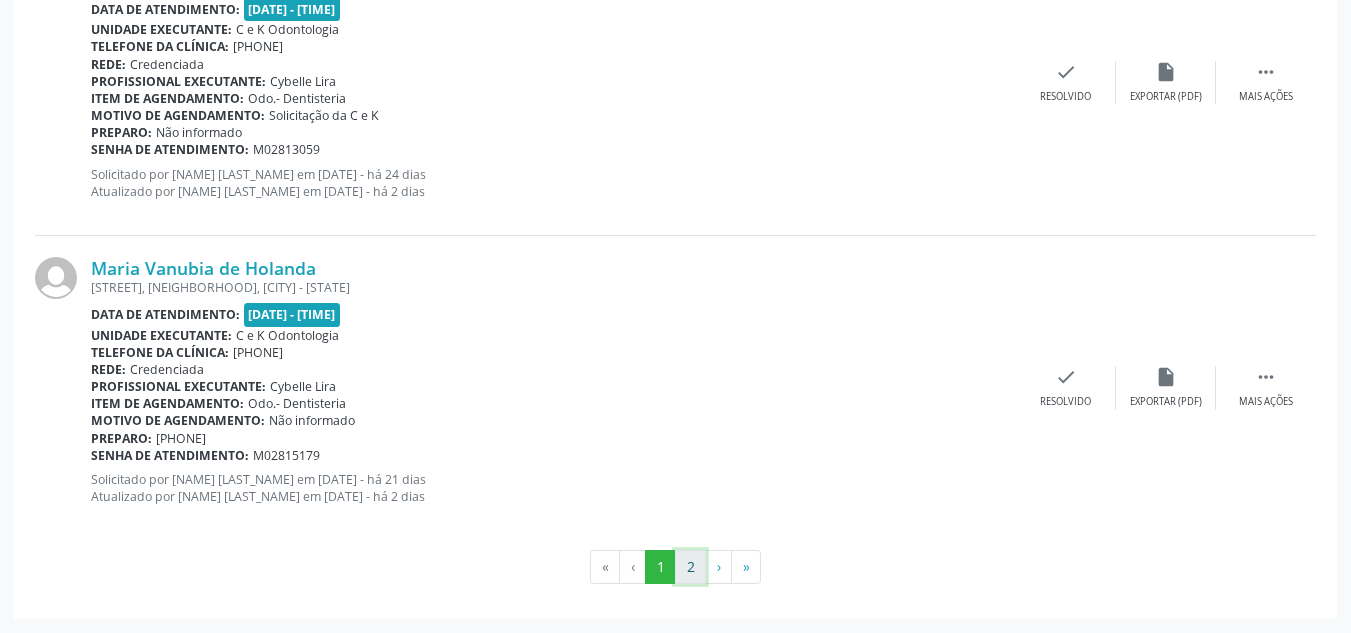 click on "2" at bounding box center [690, 567] 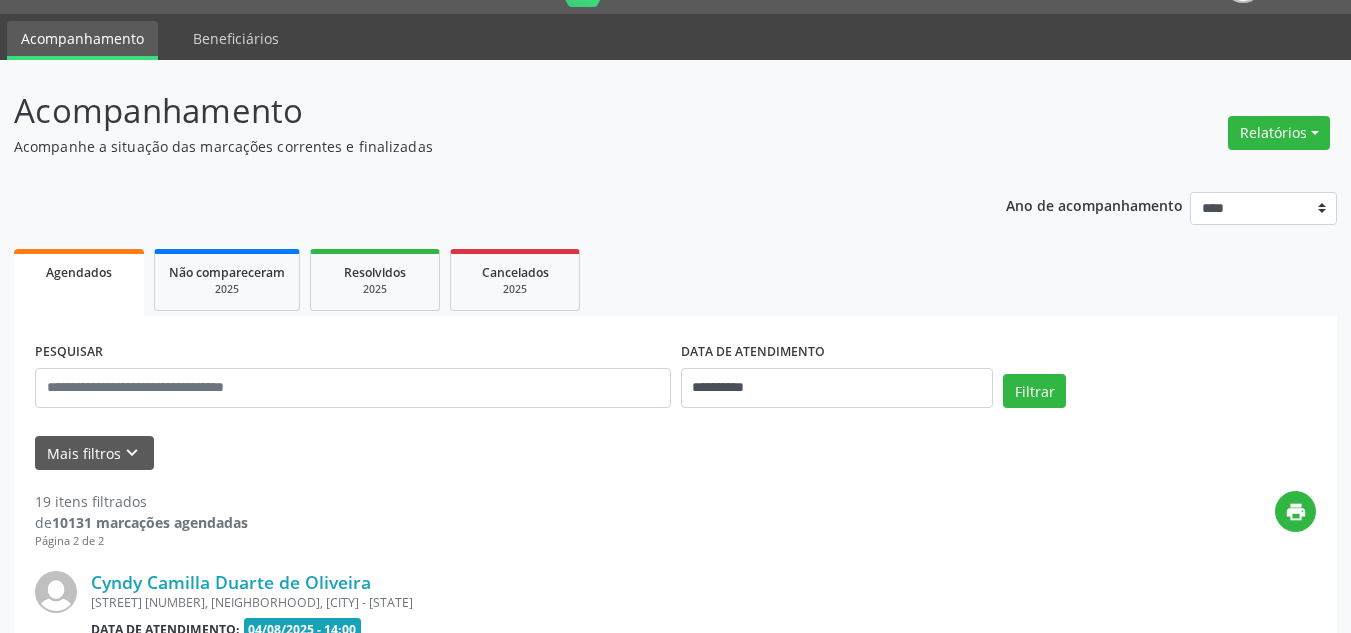 scroll, scrollTop: 1280, scrollLeft: 0, axis: vertical 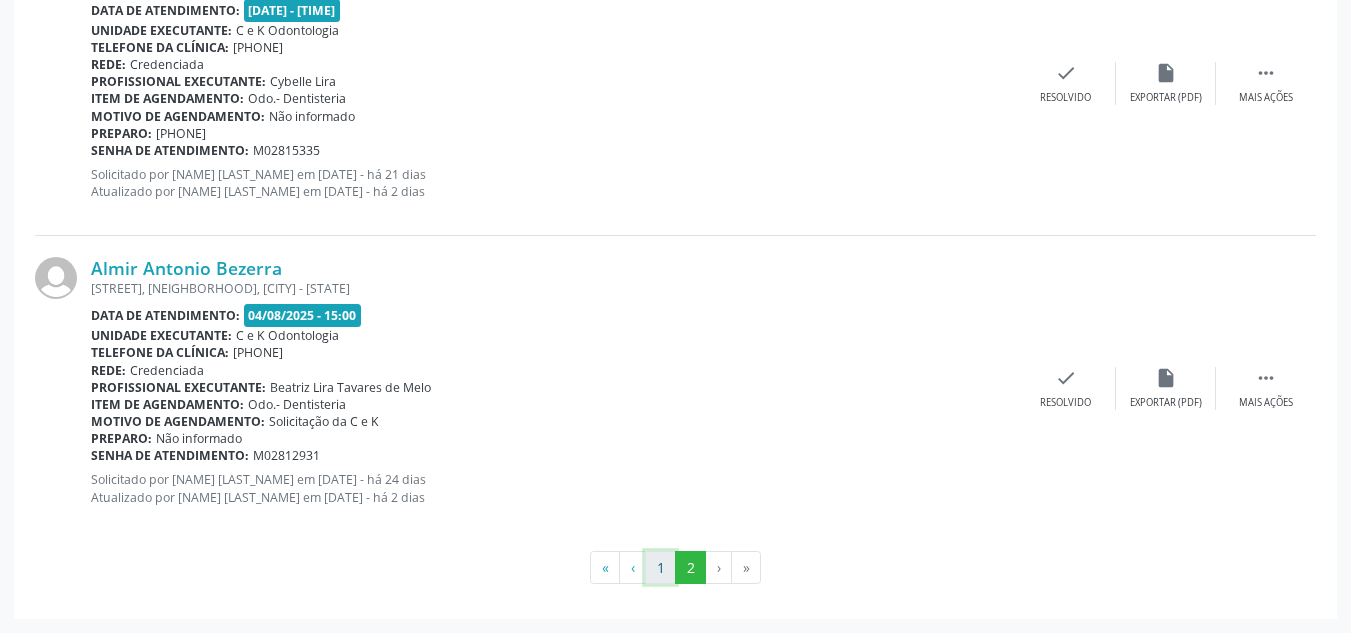 click on "1" at bounding box center (660, 568) 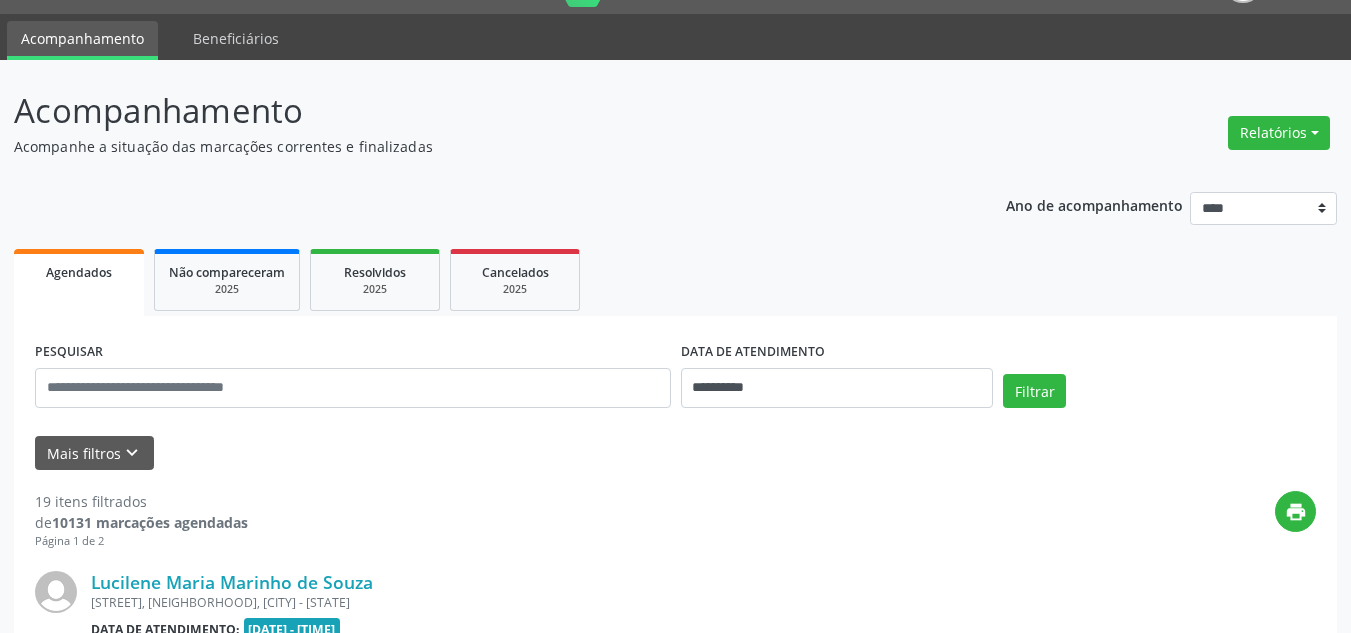 scroll, scrollTop: 1407, scrollLeft: 0, axis: vertical 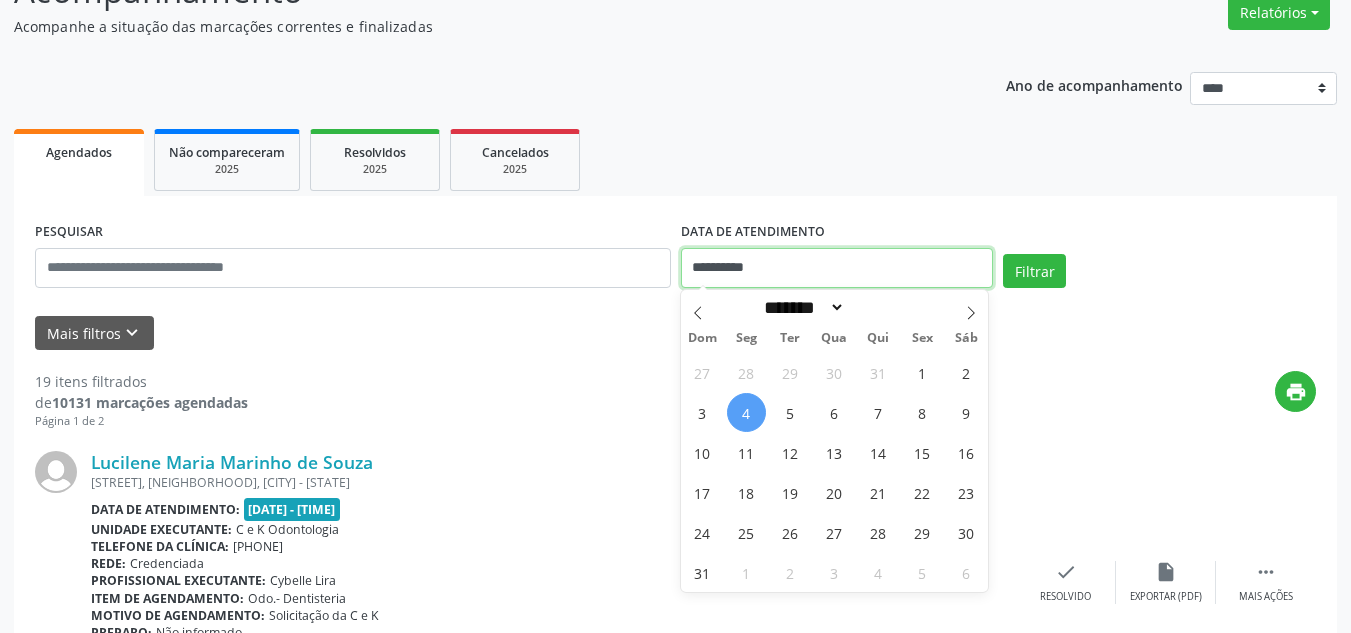 click on "**********" at bounding box center [837, 268] 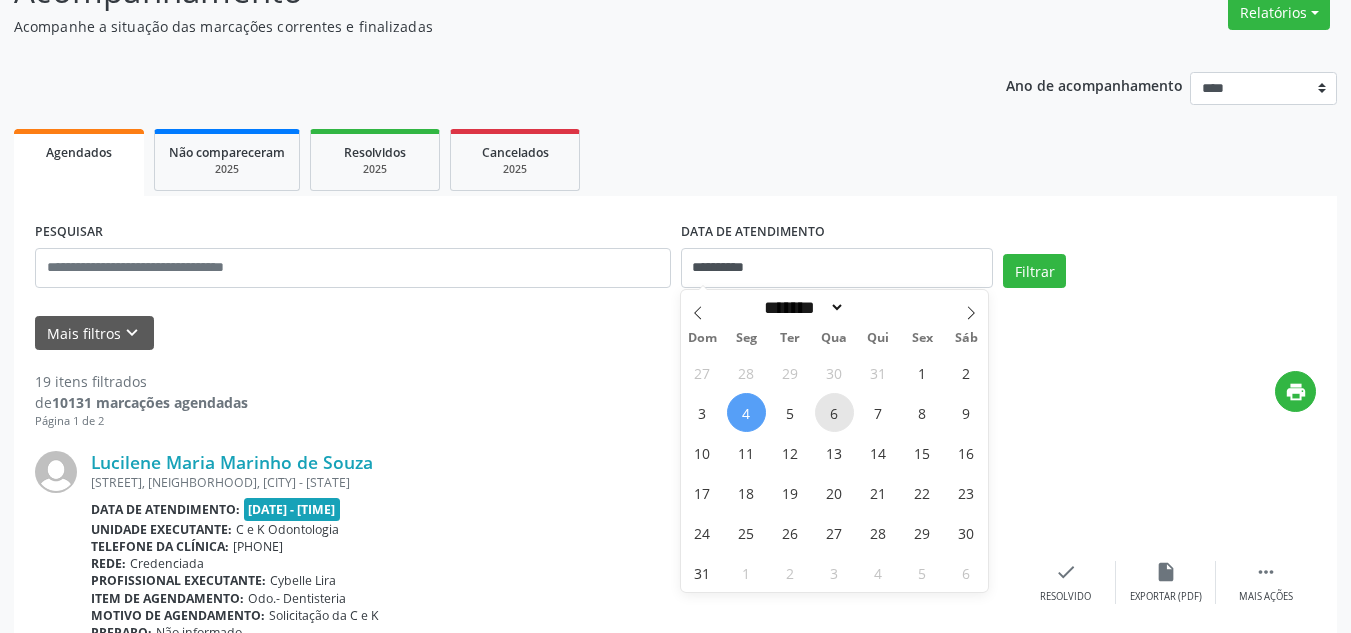 click on "6" at bounding box center (834, 412) 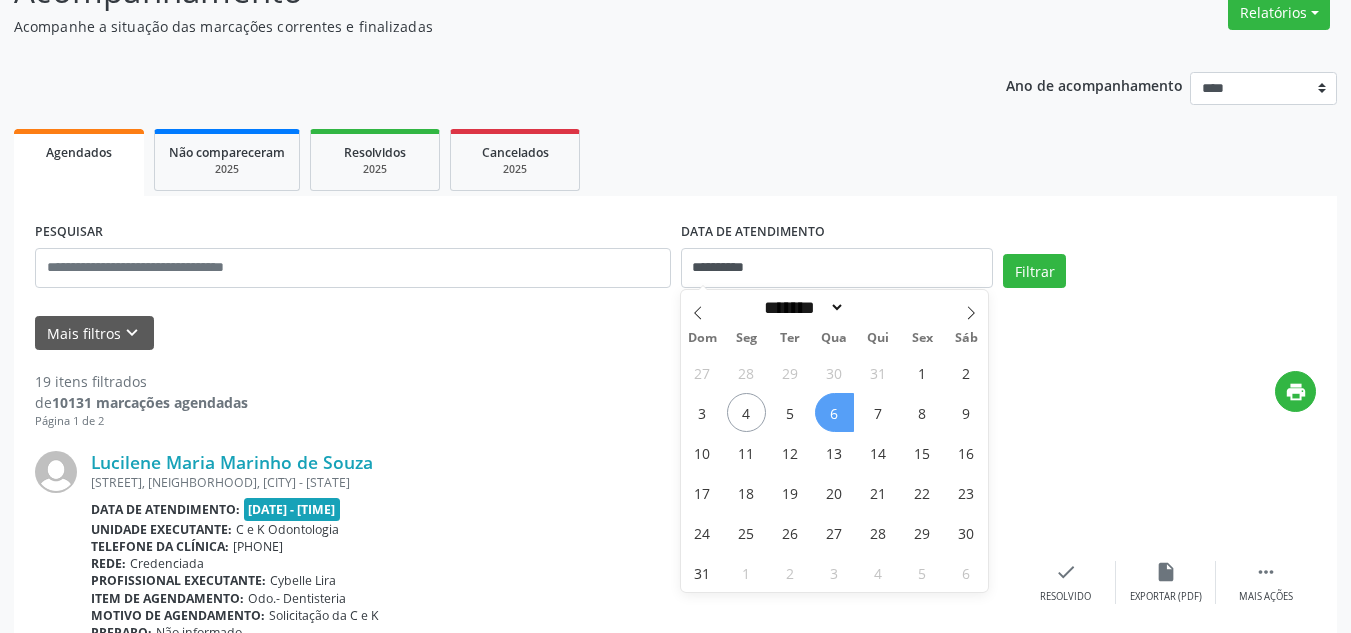 click on "6" at bounding box center [834, 412] 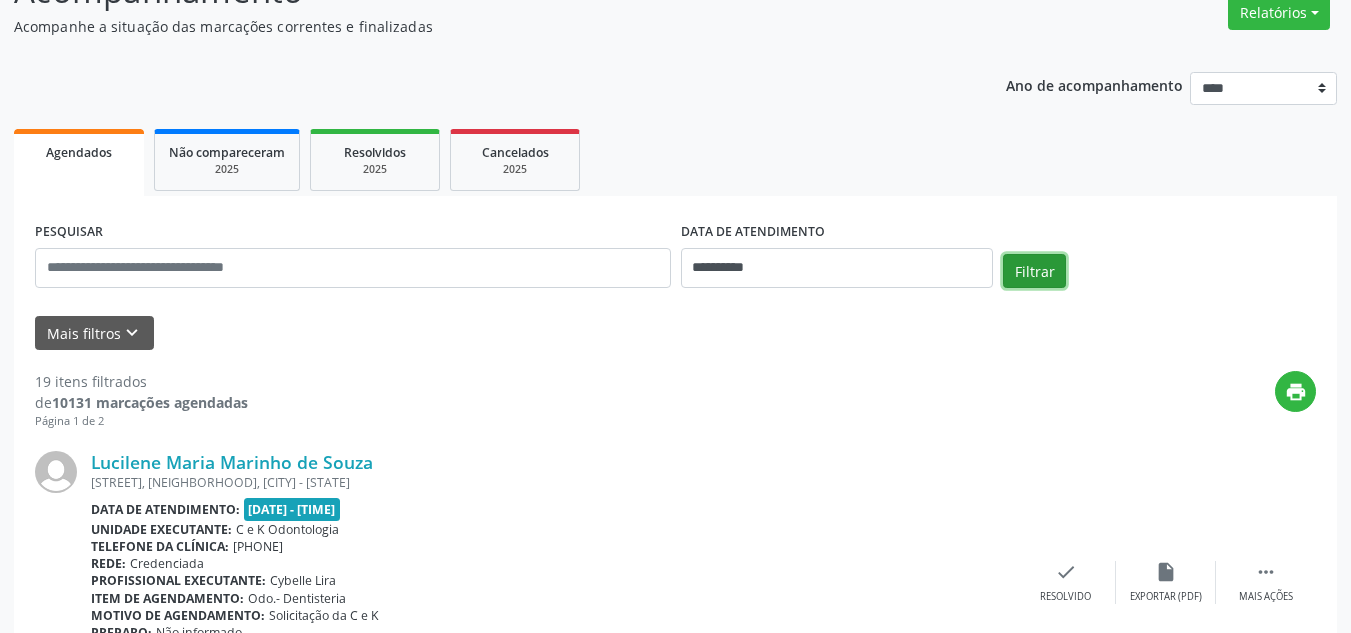 click on "Filtrar" at bounding box center [1034, 271] 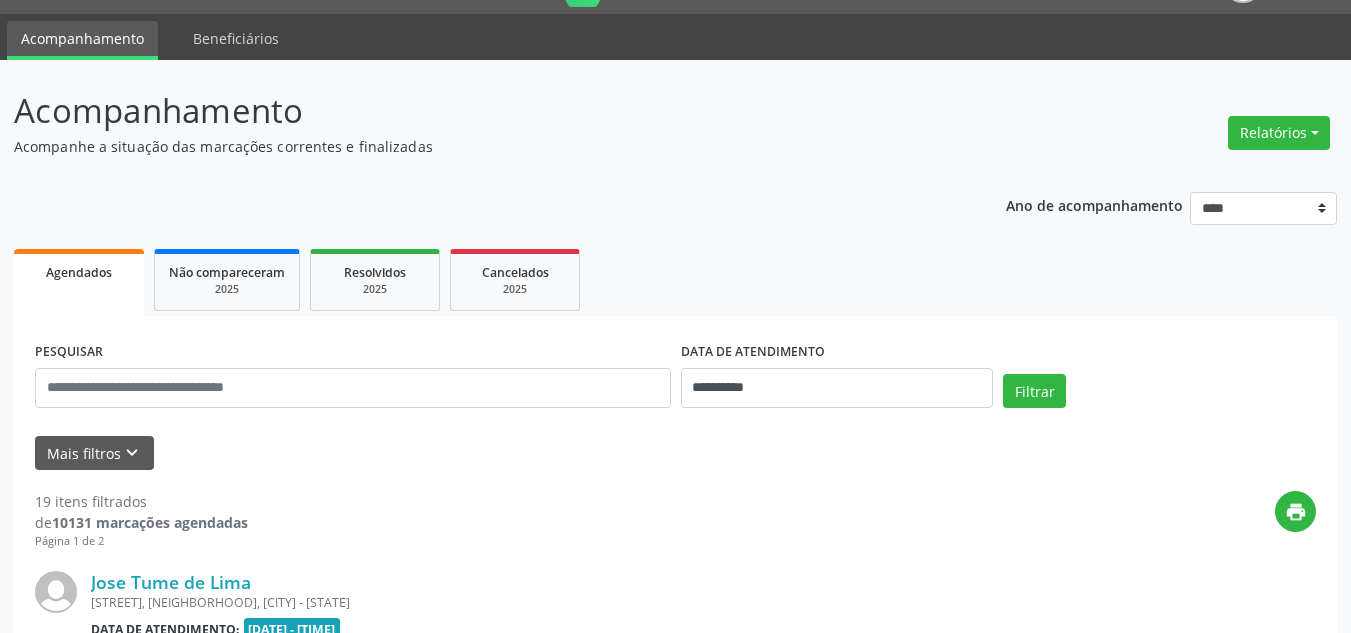 scroll, scrollTop: 170, scrollLeft: 0, axis: vertical 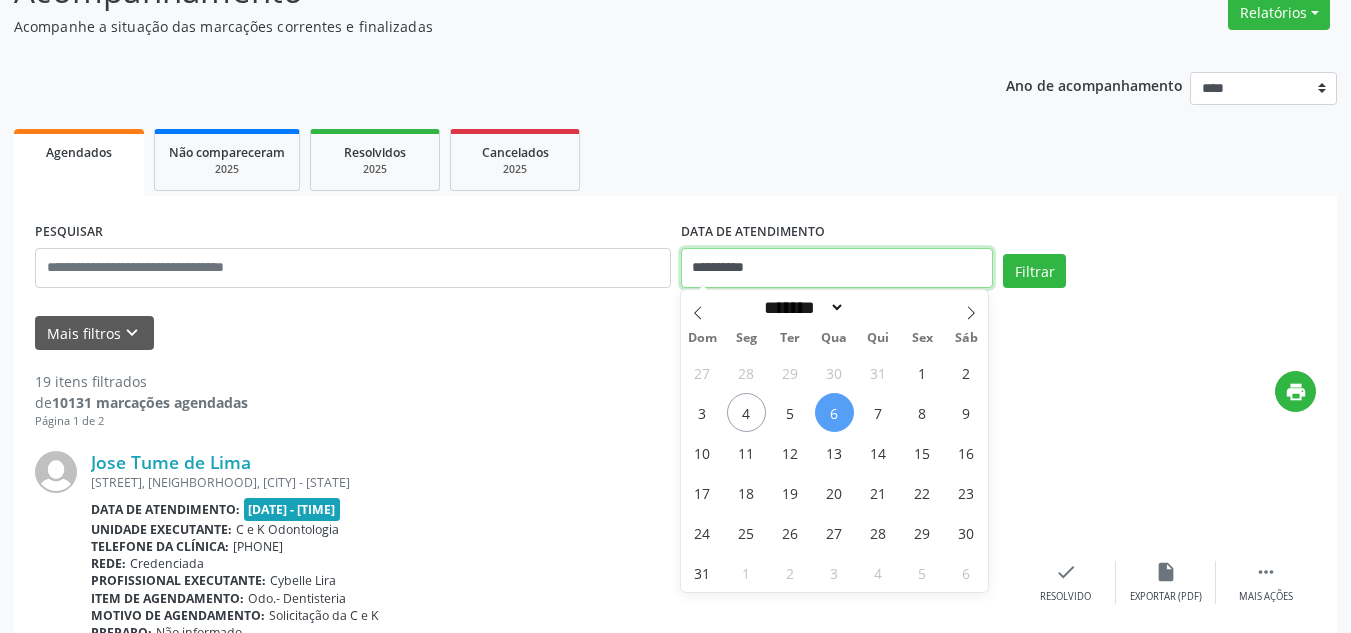 click on "**********" at bounding box center [837, 268] 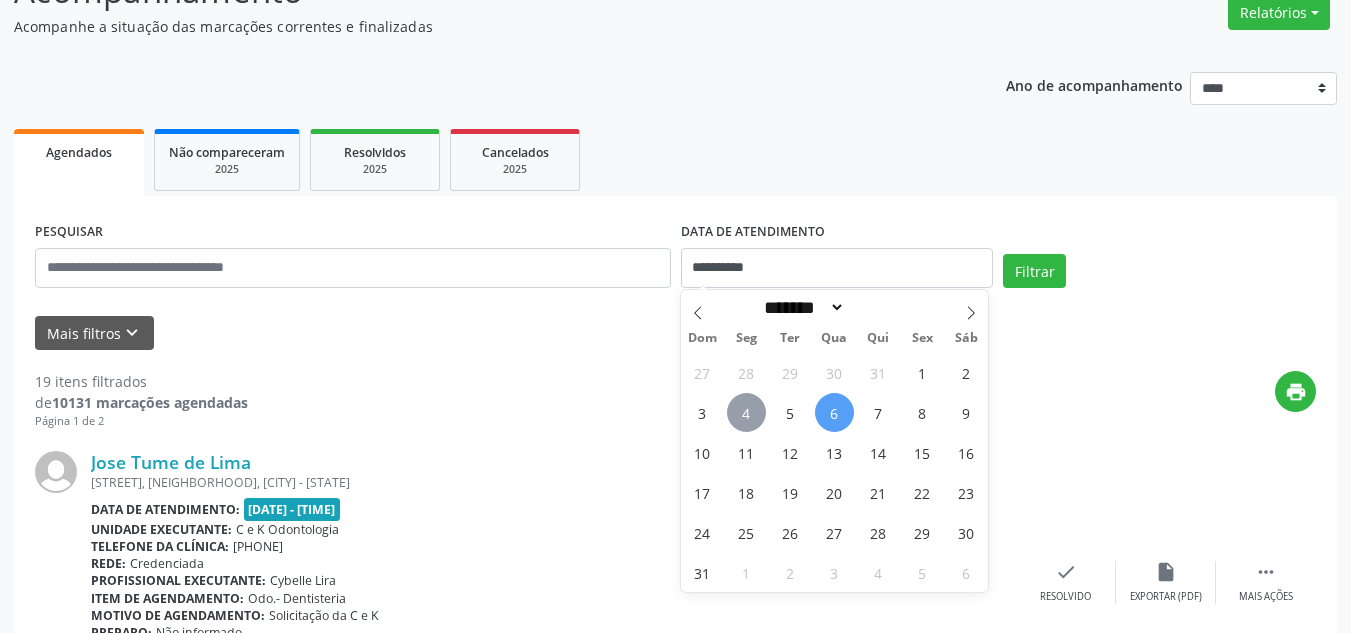 click on "4" at bounding box center (746, 412) 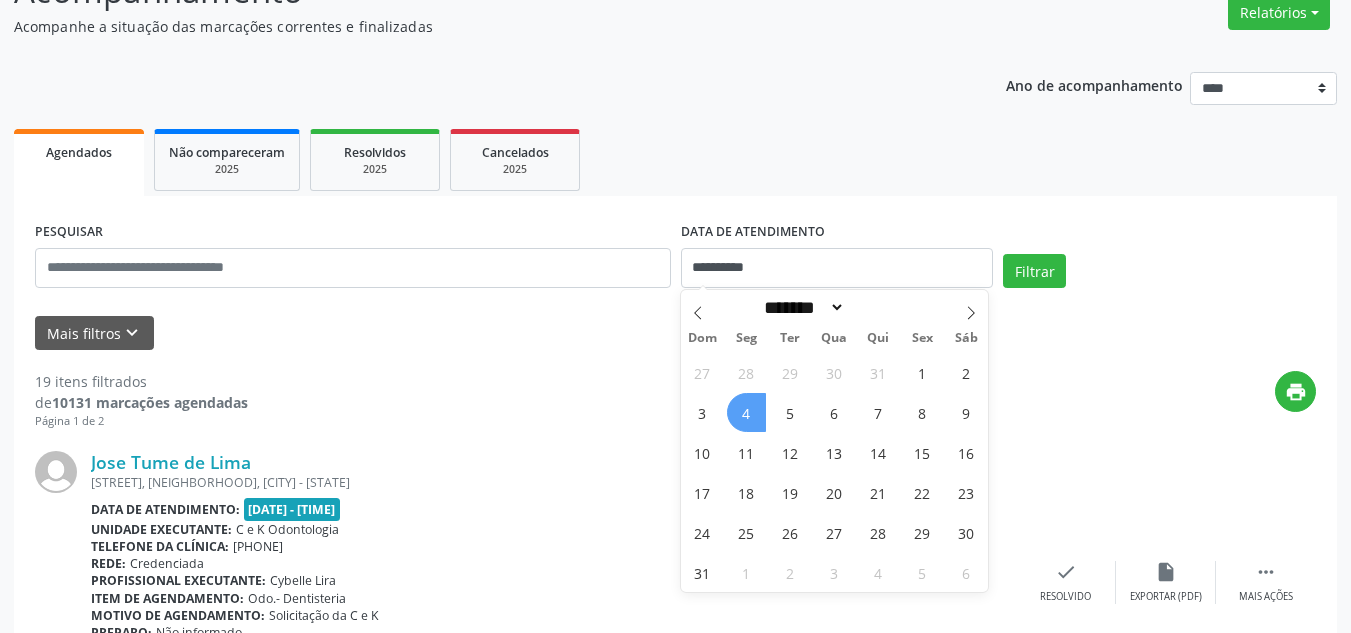 click on "4" at bounding box center (746, 412) 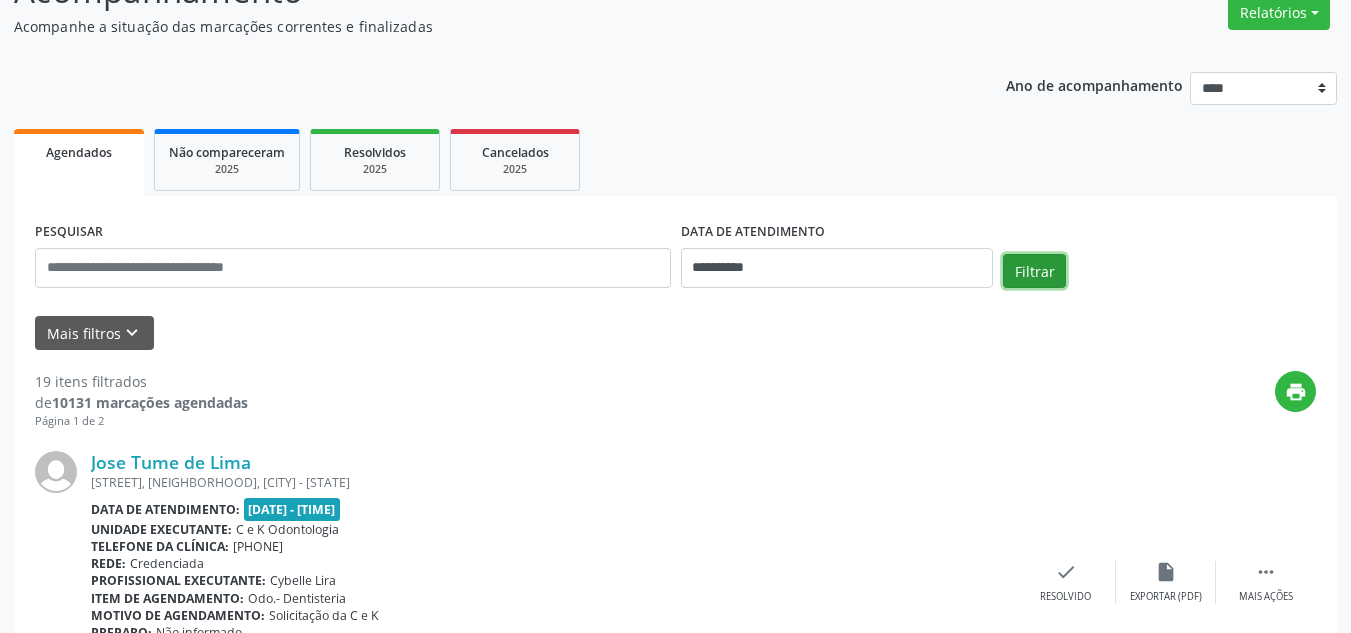 click on "Filtrar" at bounding box center (1034, 271) 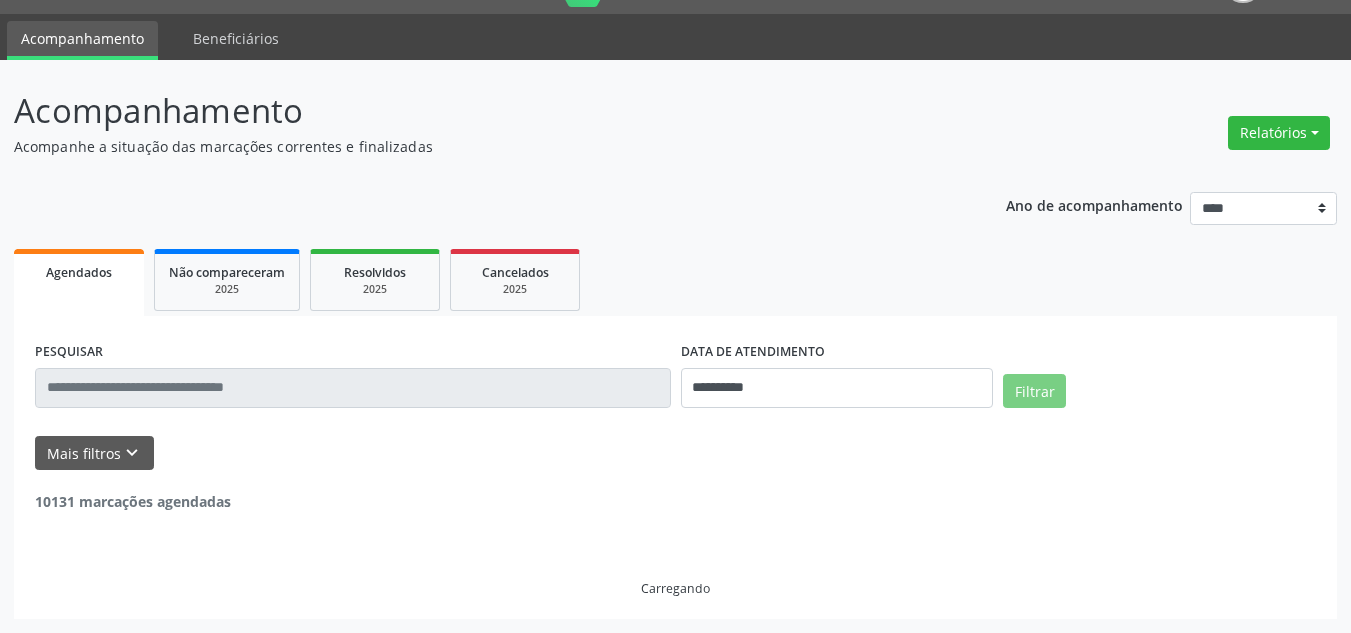 scroll, scrollTop: 170, scrollLeft: 0, axis: vertical 